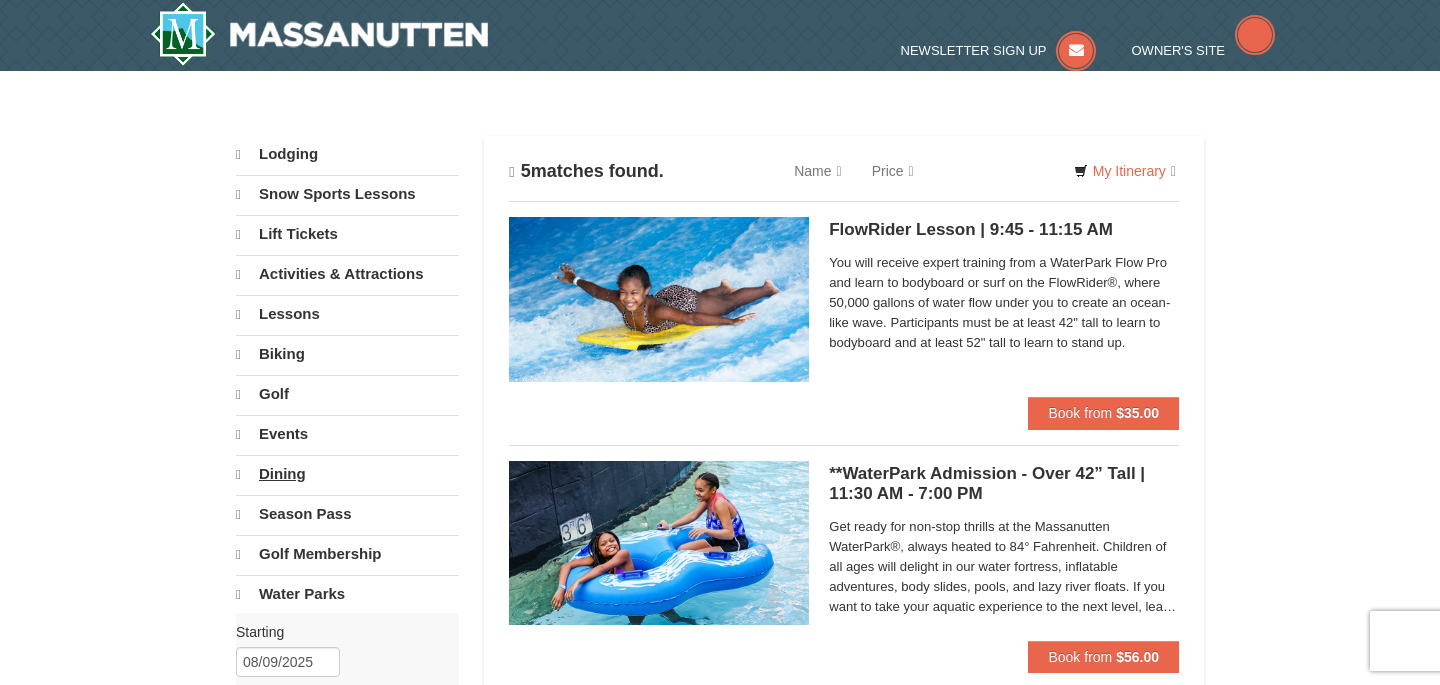 scroll, scrollTop: 0, scrollLeft: 0, axis: both 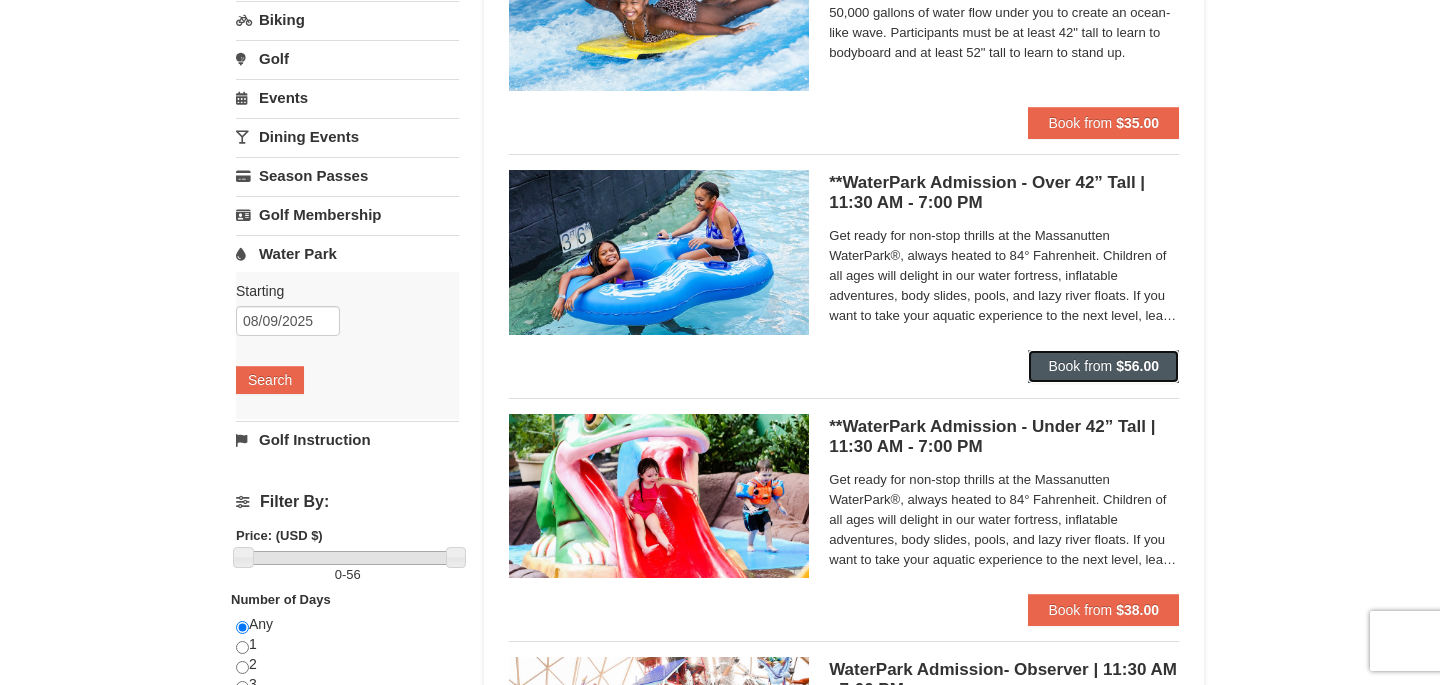 click on "Book from" at bounding box center [1080, 366] 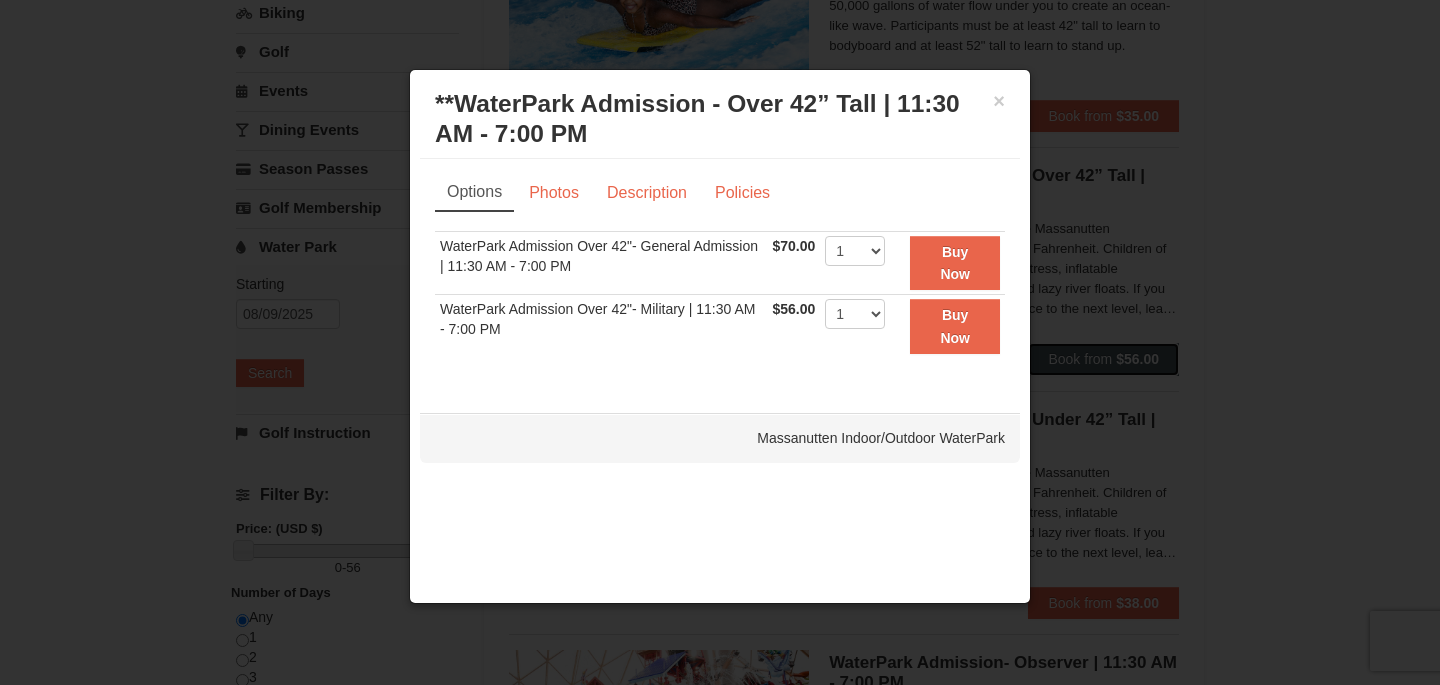 scroll, scrollTop: 298, scrollLeft: 0, axis: vertical 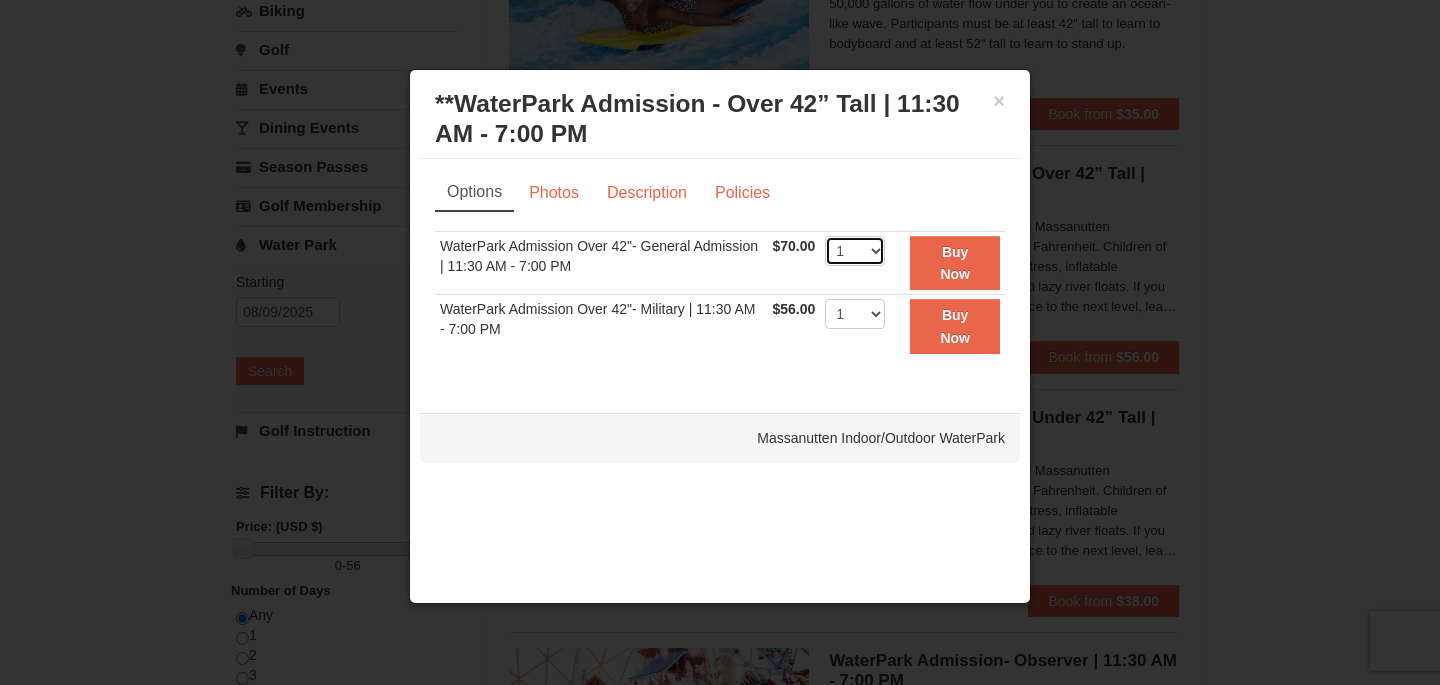 click on "1
2
3
4
5
6
7
8
9
10
11
12
13
14
15
16
17
18
19
20
21 22" at bounding box center (855, 251) 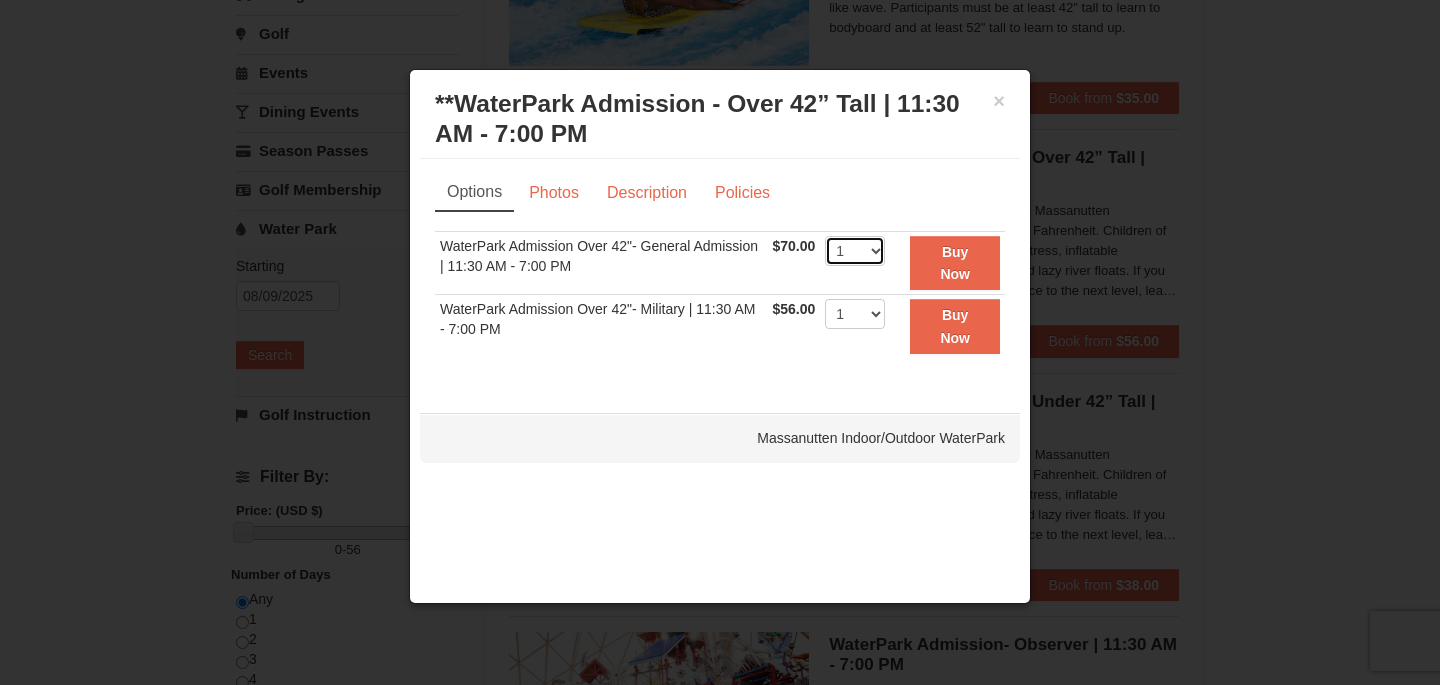 scroll, scrollTop: 319, scrollLeft: 0, axis: vertical 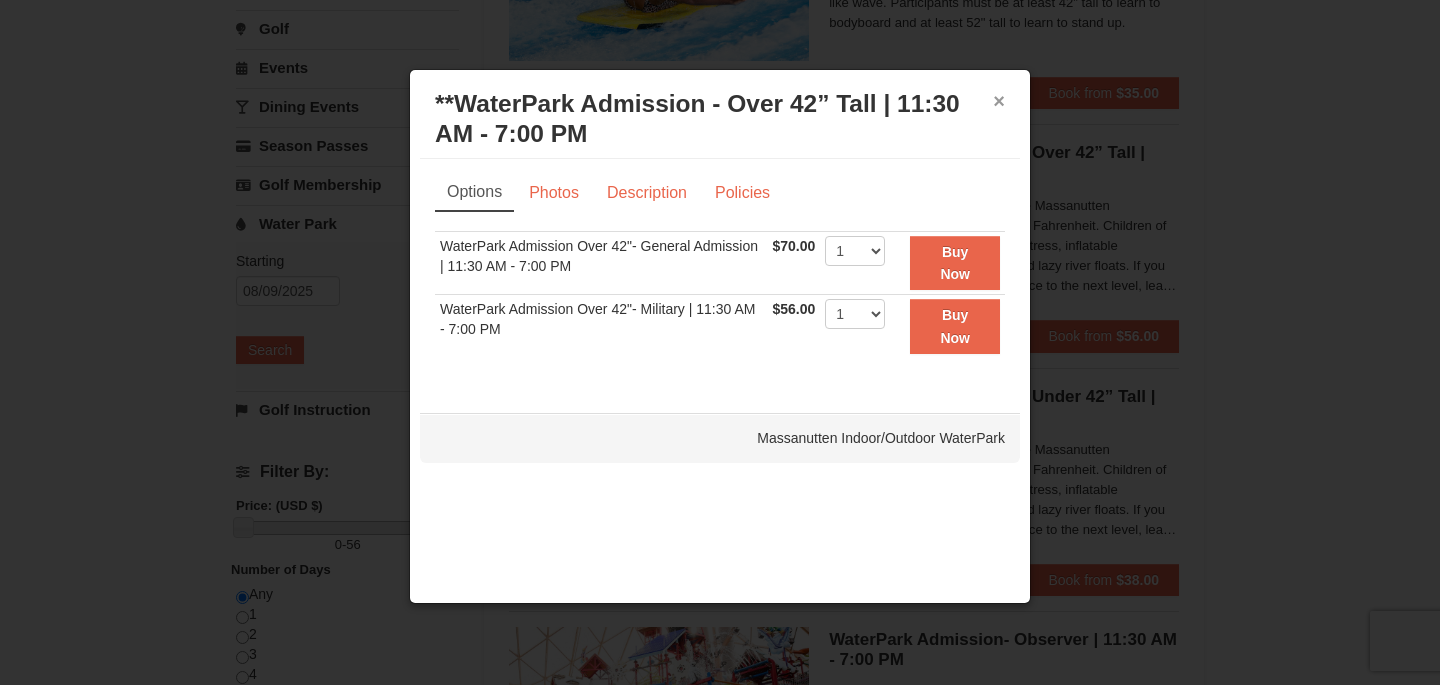 click on "×" at bounding box center (999, 101) 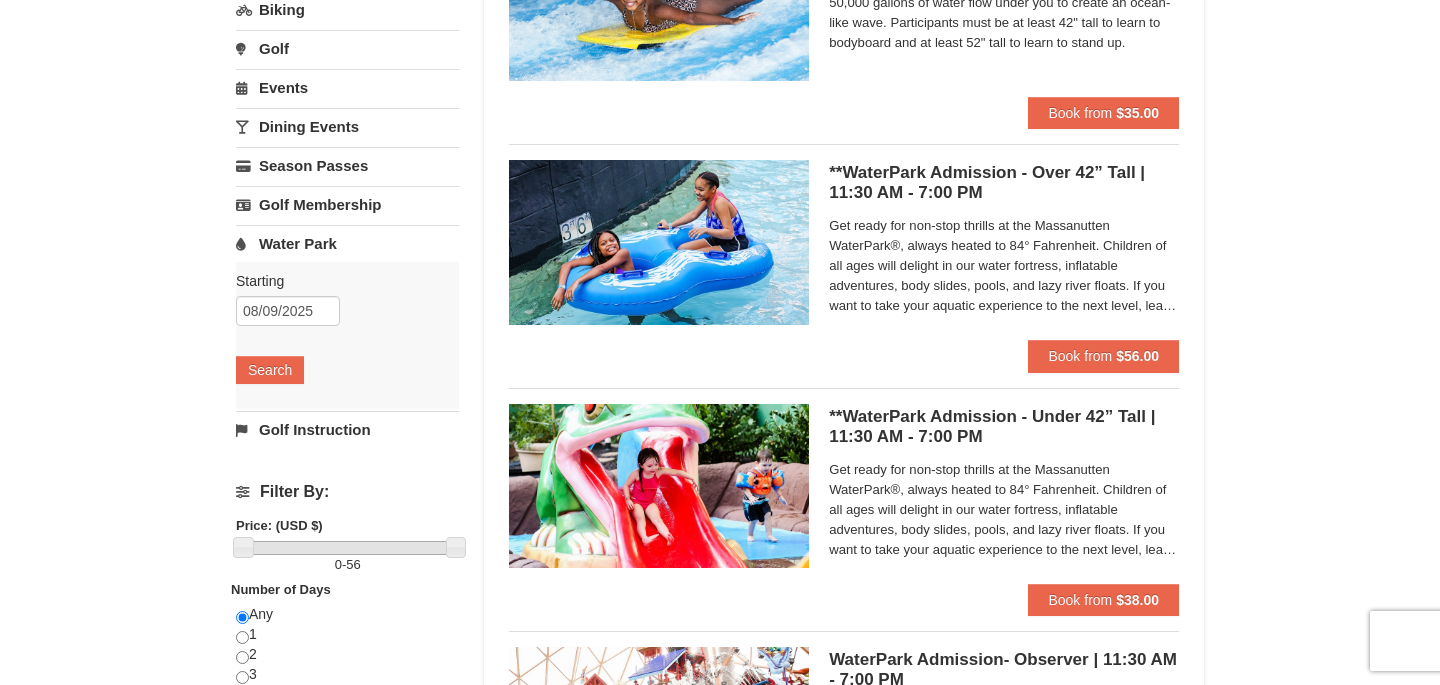 scroll, scrollTop: 298, scrollLeft: 0, axis: vertical 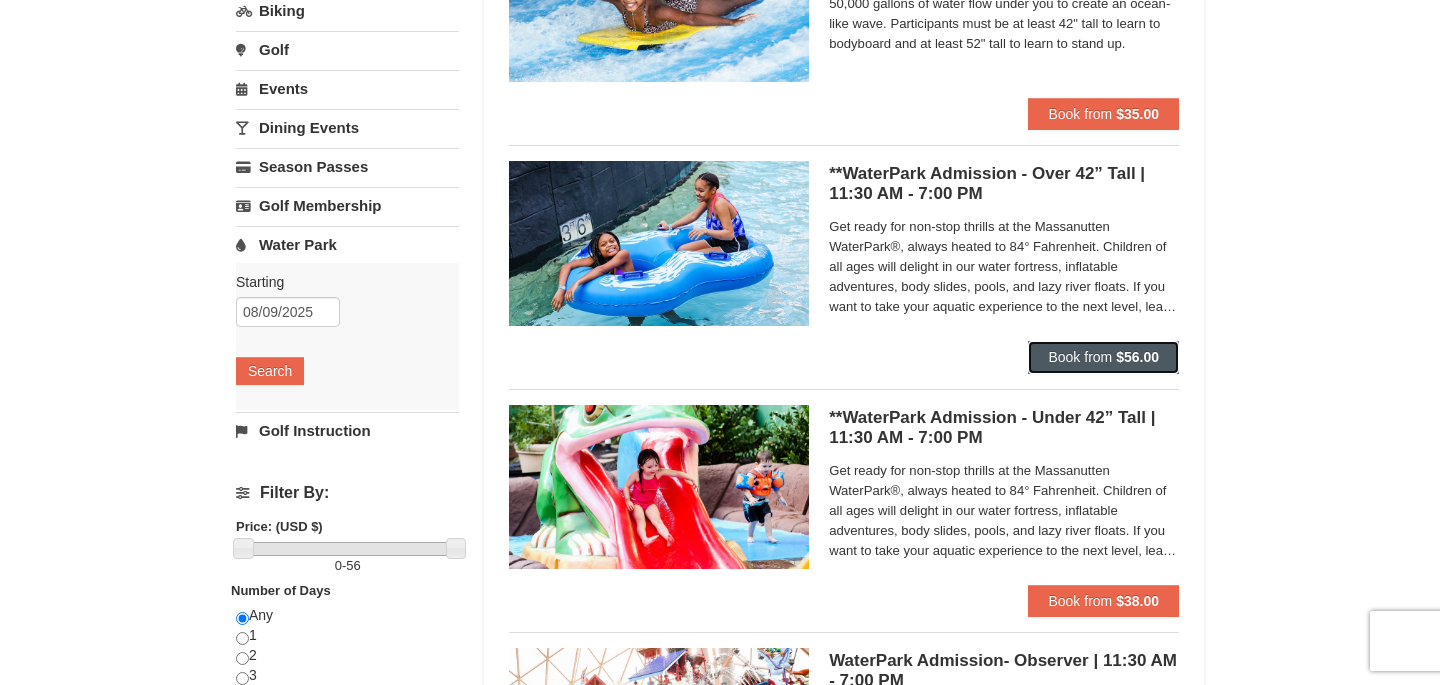 click on "$56.00" at bounding box center (1137, 357) 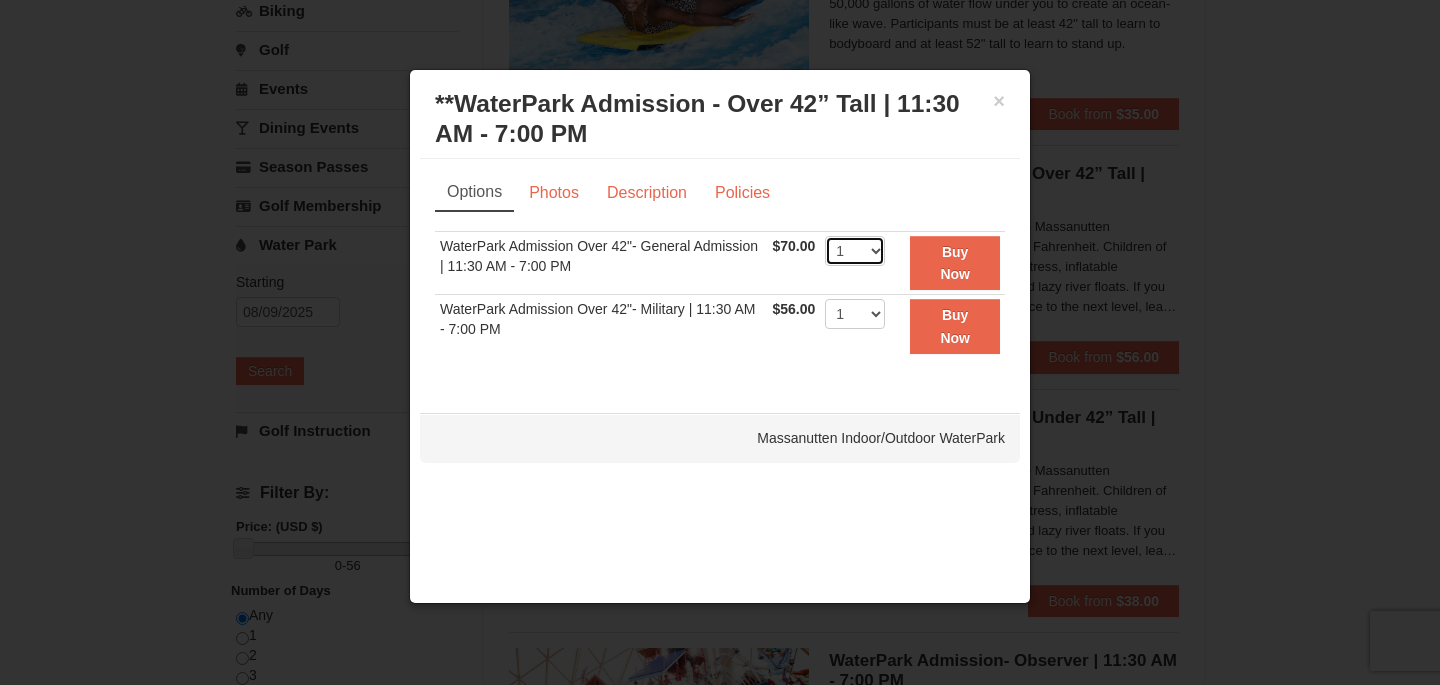 click on "1
2
3
4
5
6
7
8
9
10
11
12
13
14
15
16
17
18
19
20
21 22" at bounding box center (855, 251) 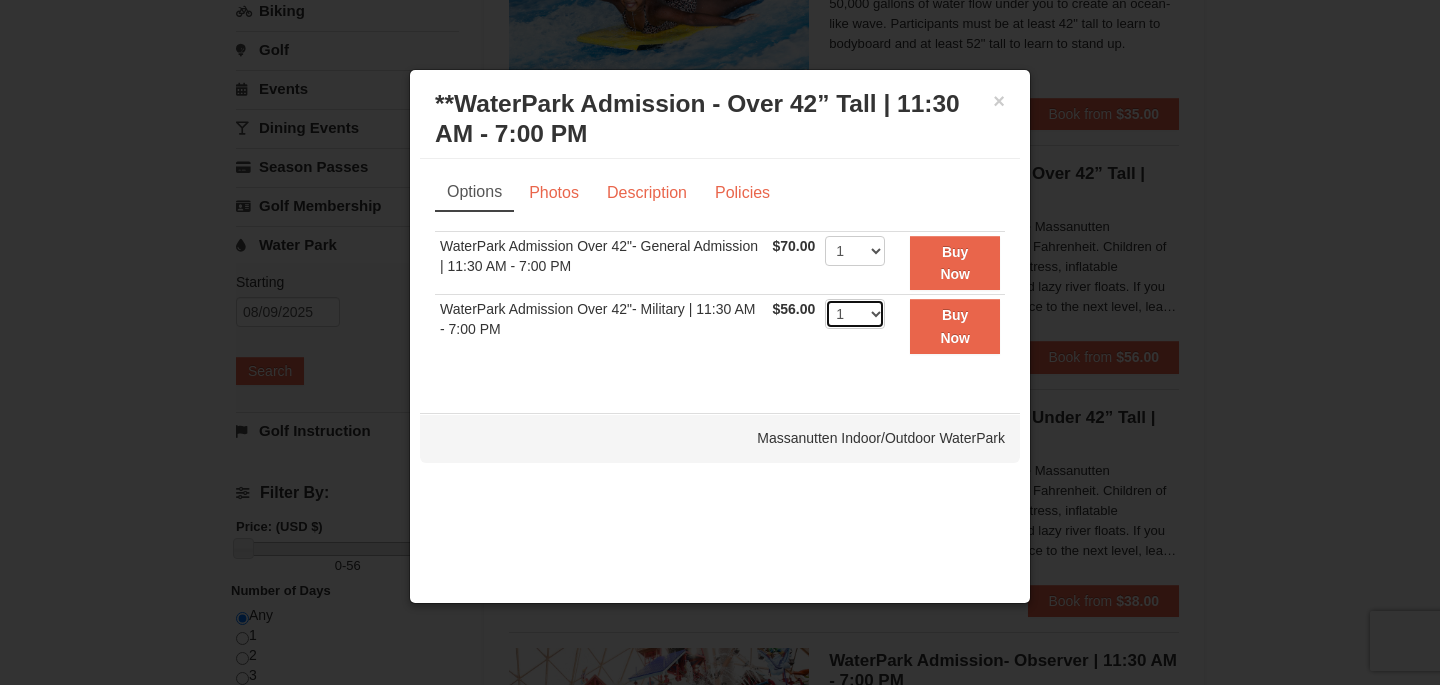 click on "1
2
3
4
5
6
7
8
9
10
11
12
13
14
15
16
17
18
19
20
21 22" at bounding box center (855, 314) 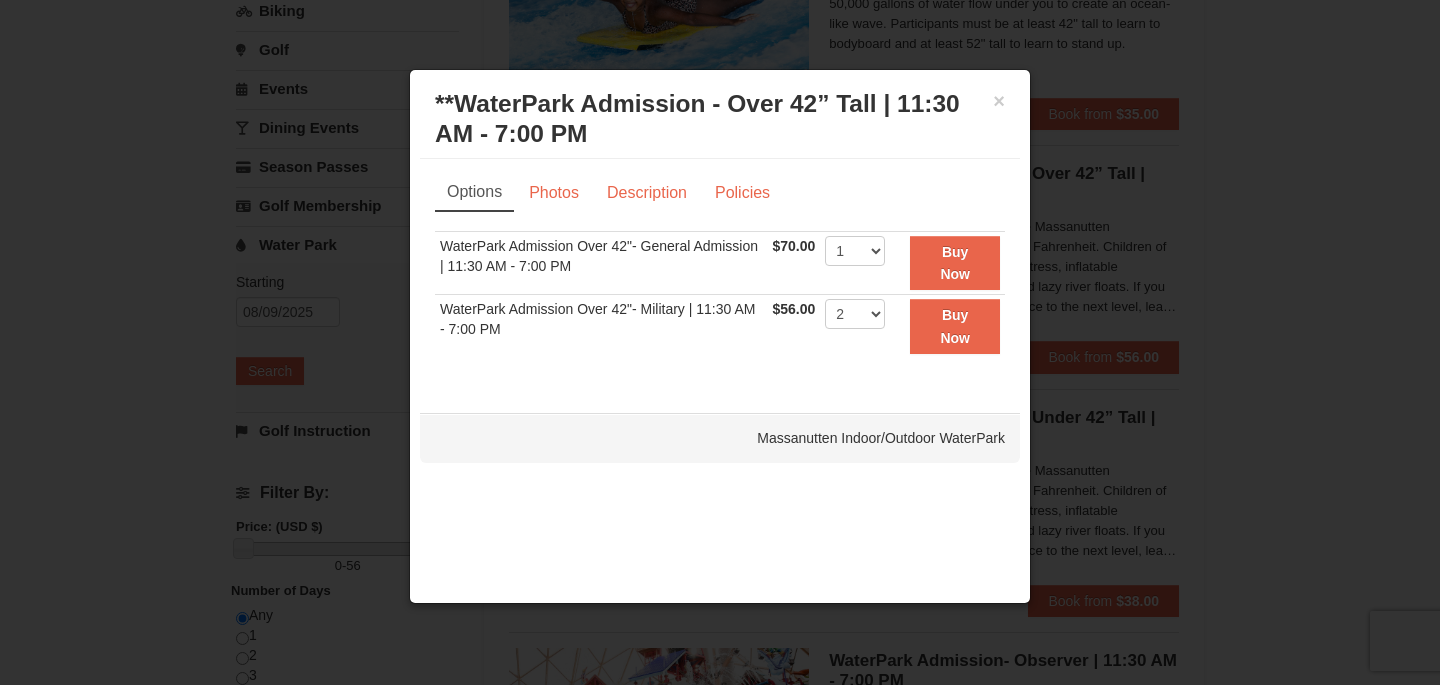 click on "WaterPark Admission Over 42"- Military | 11:30 AM - 7:00 PM" at bounding box center (601, 326) 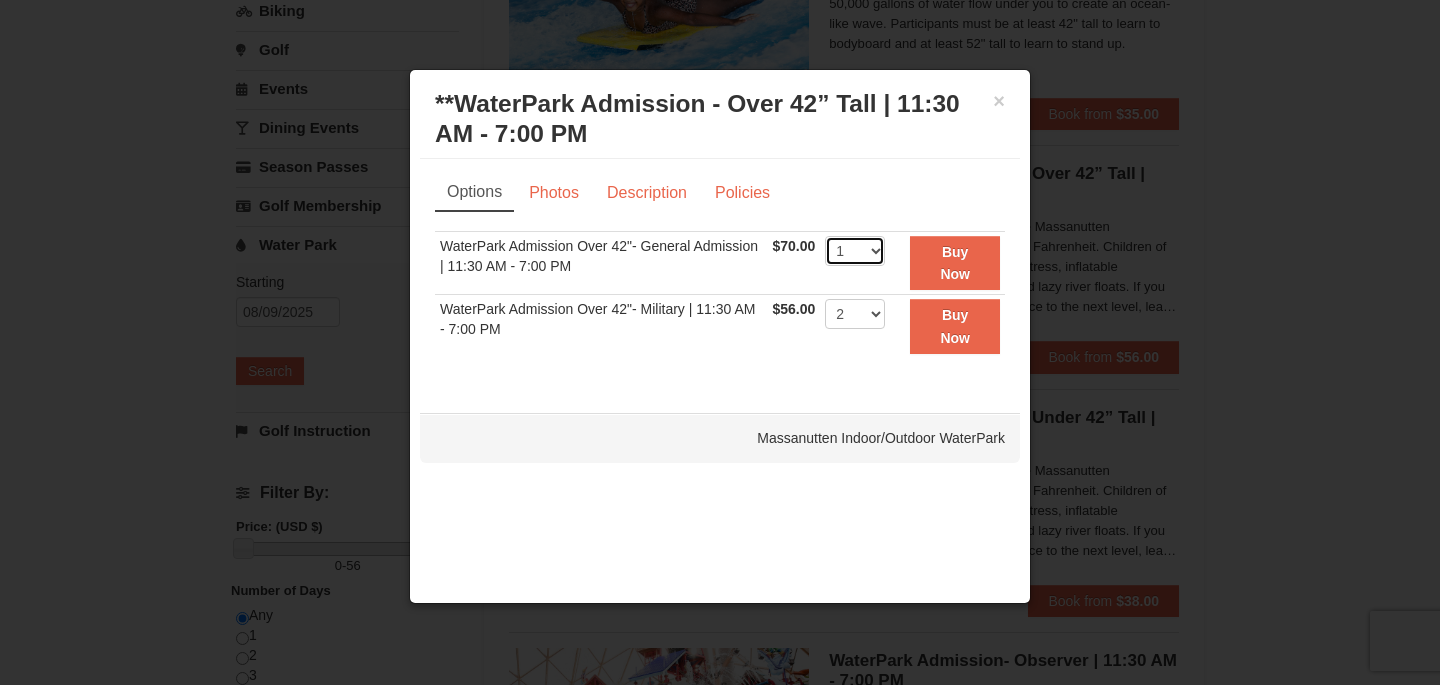 click on "1
2
3
4
5
6
7
8
9
10
11
12
13
14
15
16
17
18
19
20
21 22" at bounding box center [855, 251] 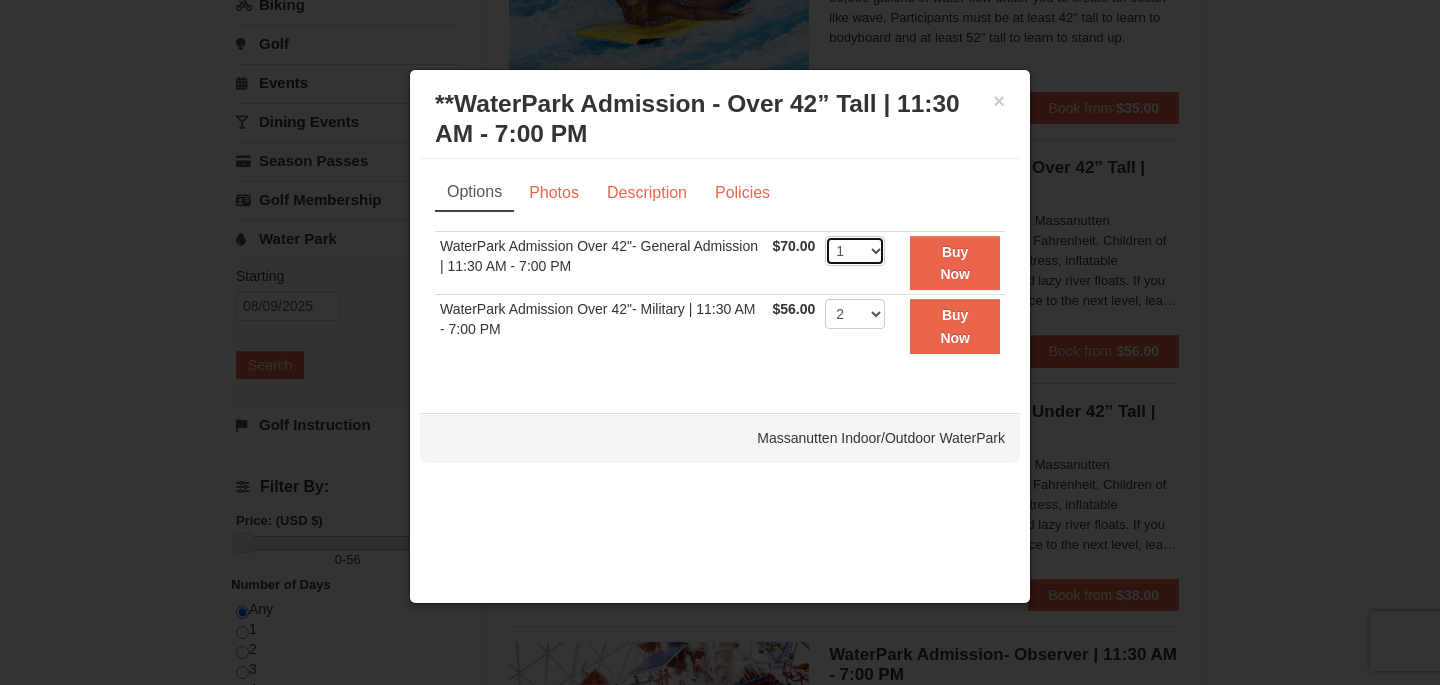 scroll, scrollTop: 310, scrollLeft: 0, axis: vertical 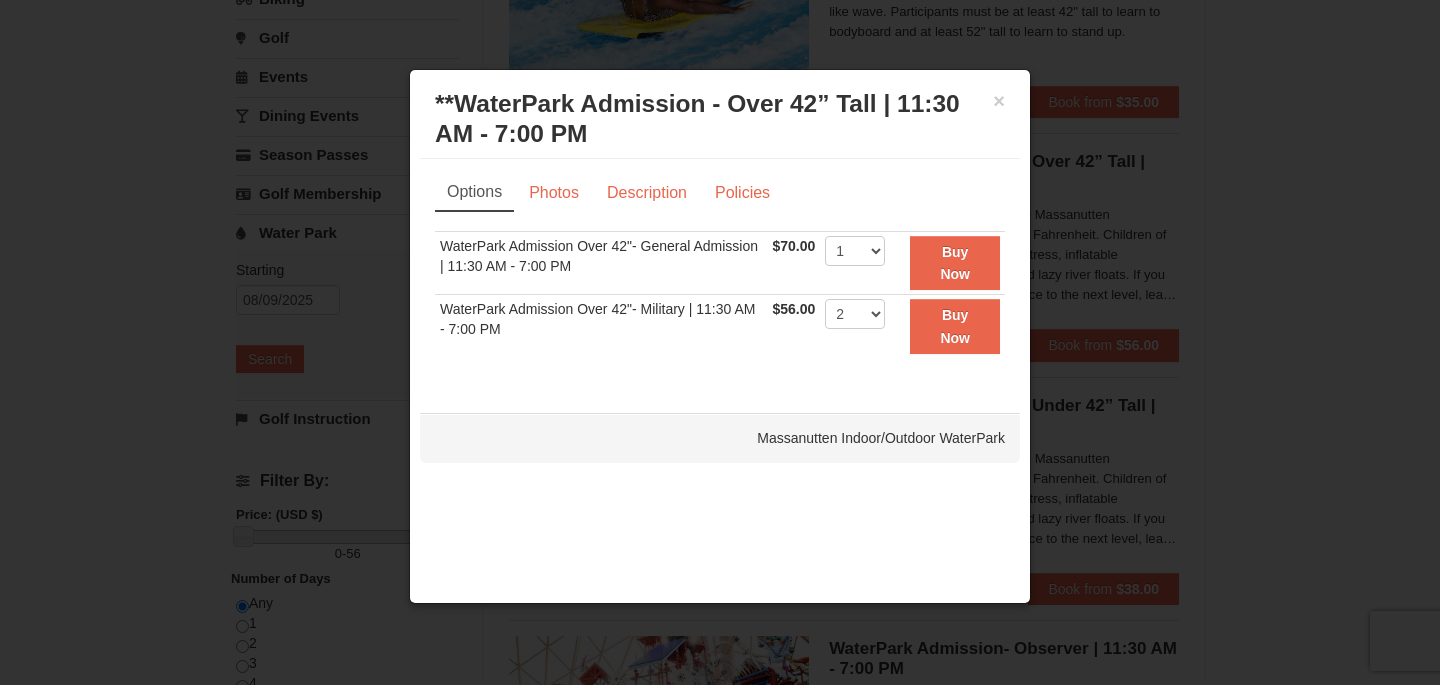 click on "WaterPark Admission Over 42"- General Admission | 11:30 AM - 7:00 PM" at bounding box center (601, 263) 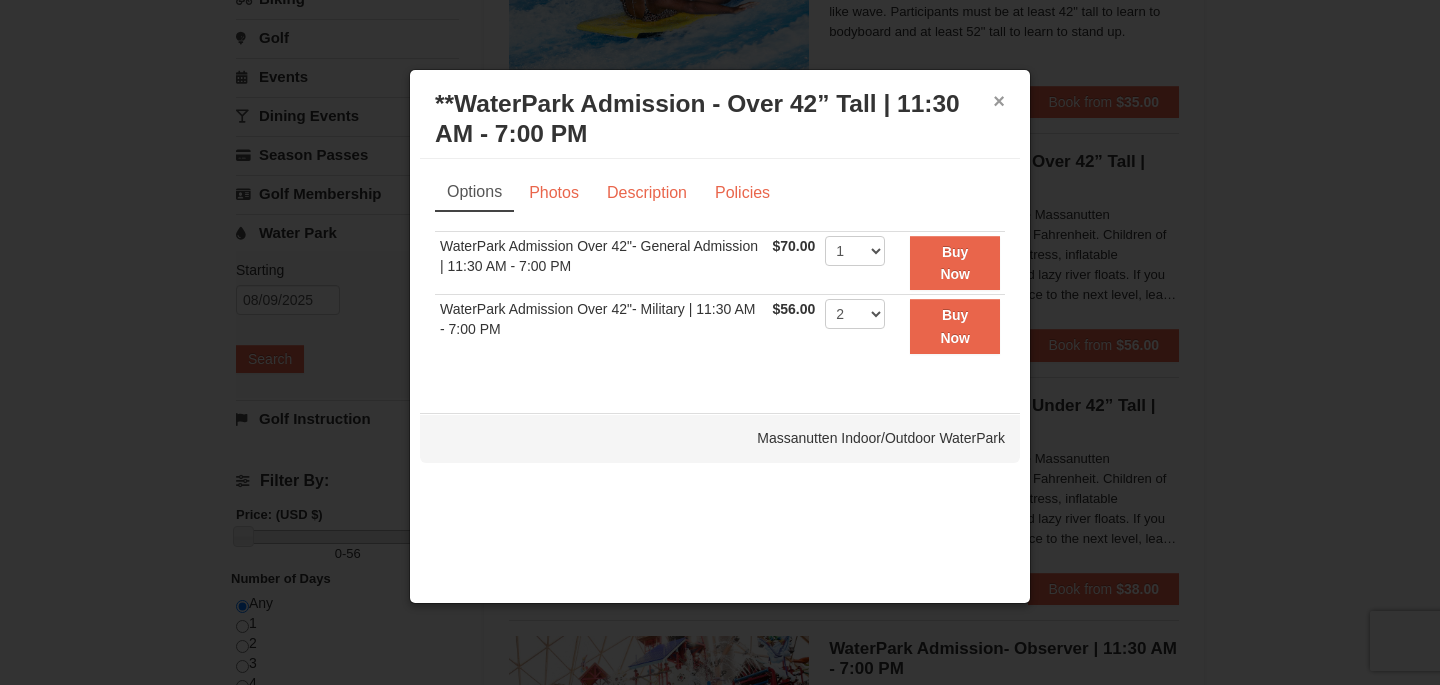 click on "×" at bounding box center (999, 101) 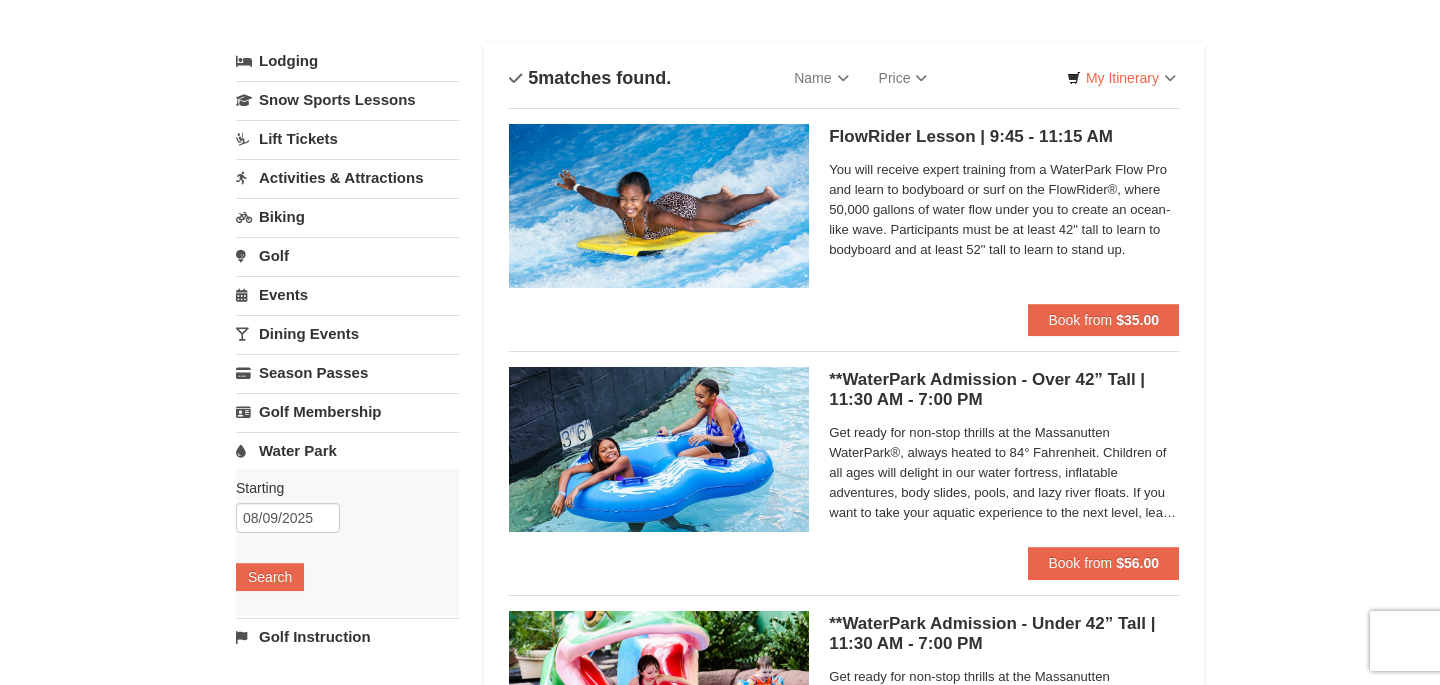 scroll, scrollTop: 0, scrollLeft: 0, axis: both 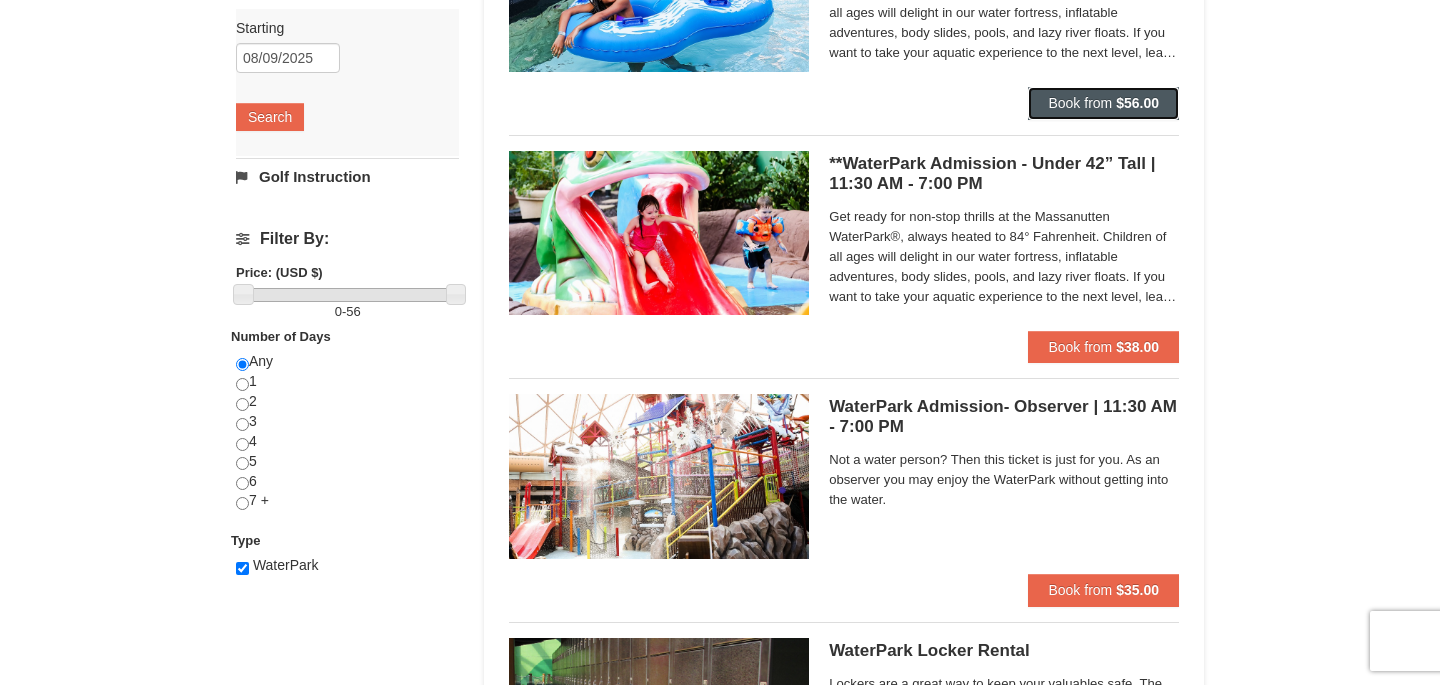 click on "Book from   $56.00" at bounding box center (1103, 103) 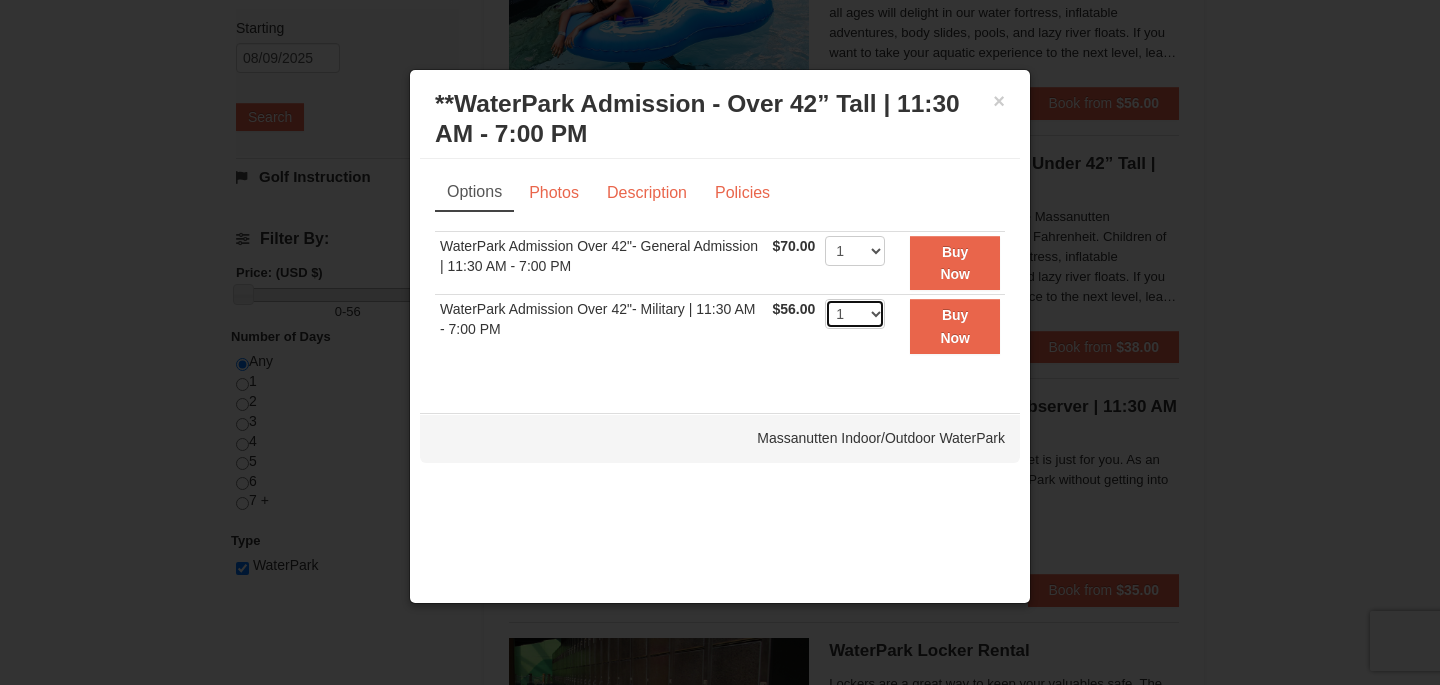 click on "1
2
3
4
5
6
7
8
9
10
11
12
13
14
15
16
17
18
19
20
21 22" at bounding box center (855, 314) 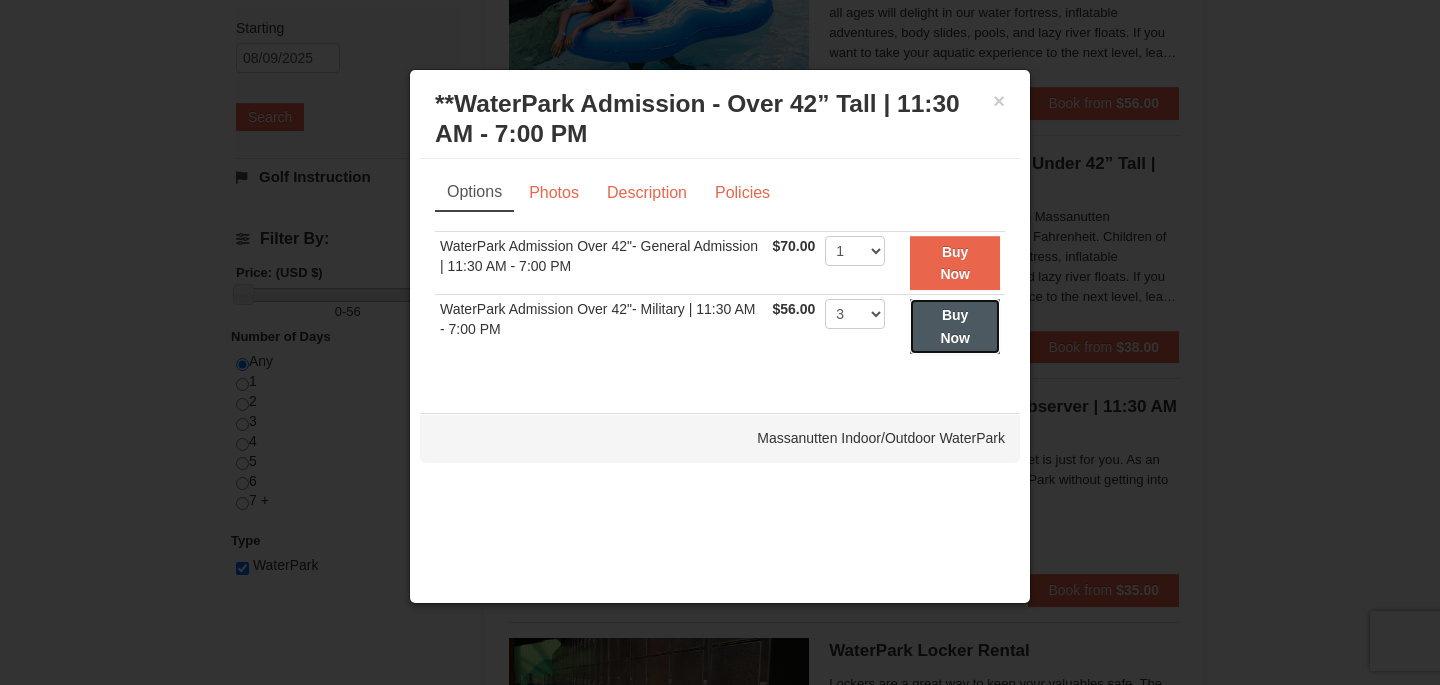 click on "Buy Now" at bounding box center (955, 326) 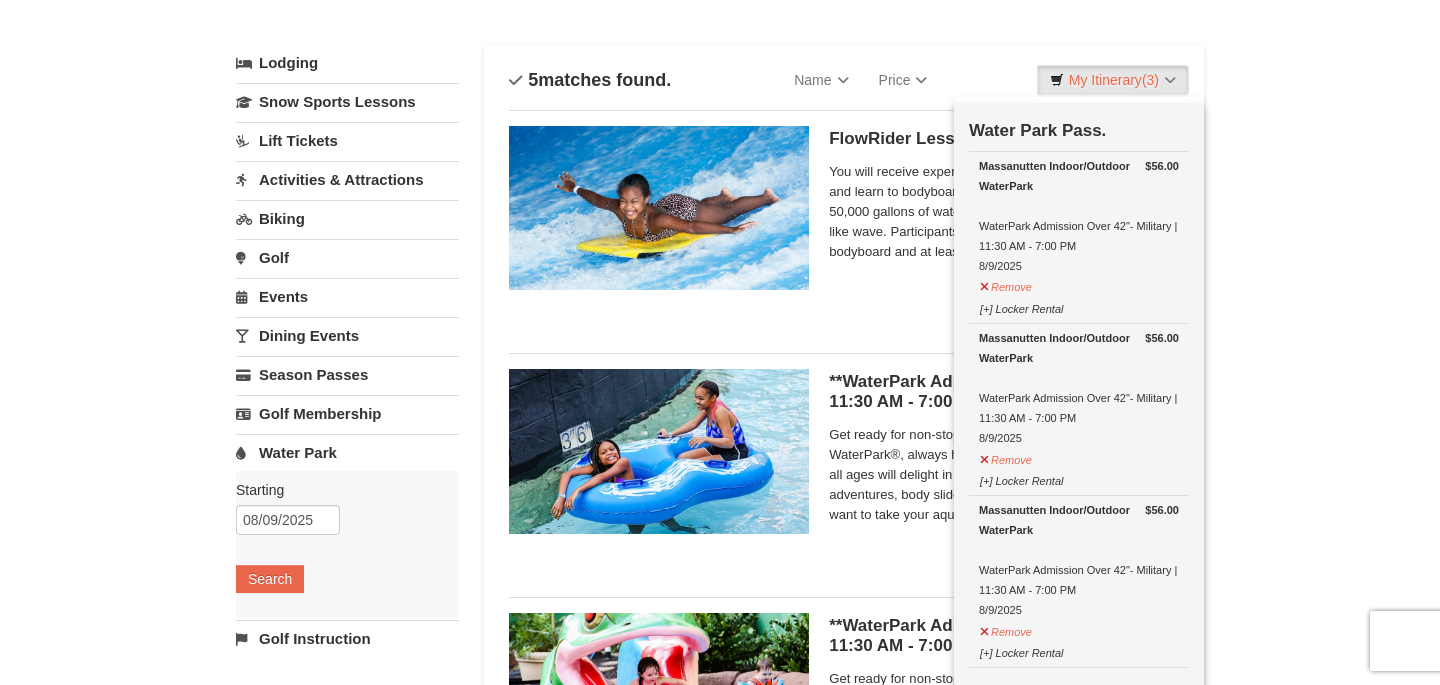 scroll, scrollTop: 61, scrollLeft: 0, axis: vertical 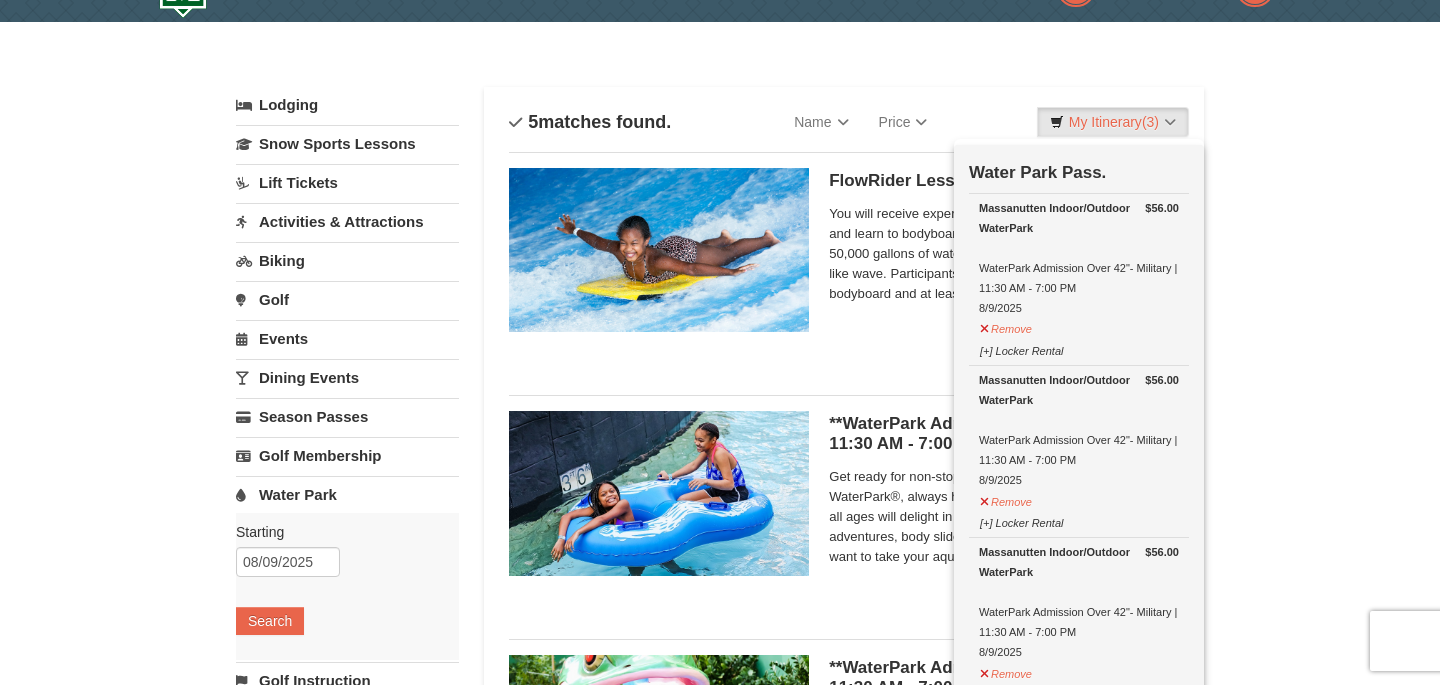 click on "×
Categories
List
Filter
My Itinerary (3)
Check Out Now
Water Park Pass.
$56.00
Massanutten Indoor/Outdoor WaterPark
WaterPark Admission Over 42"- Military | 11:30 AM - 7:00 PM
8/9/2025" at bounding box center [720, 723] 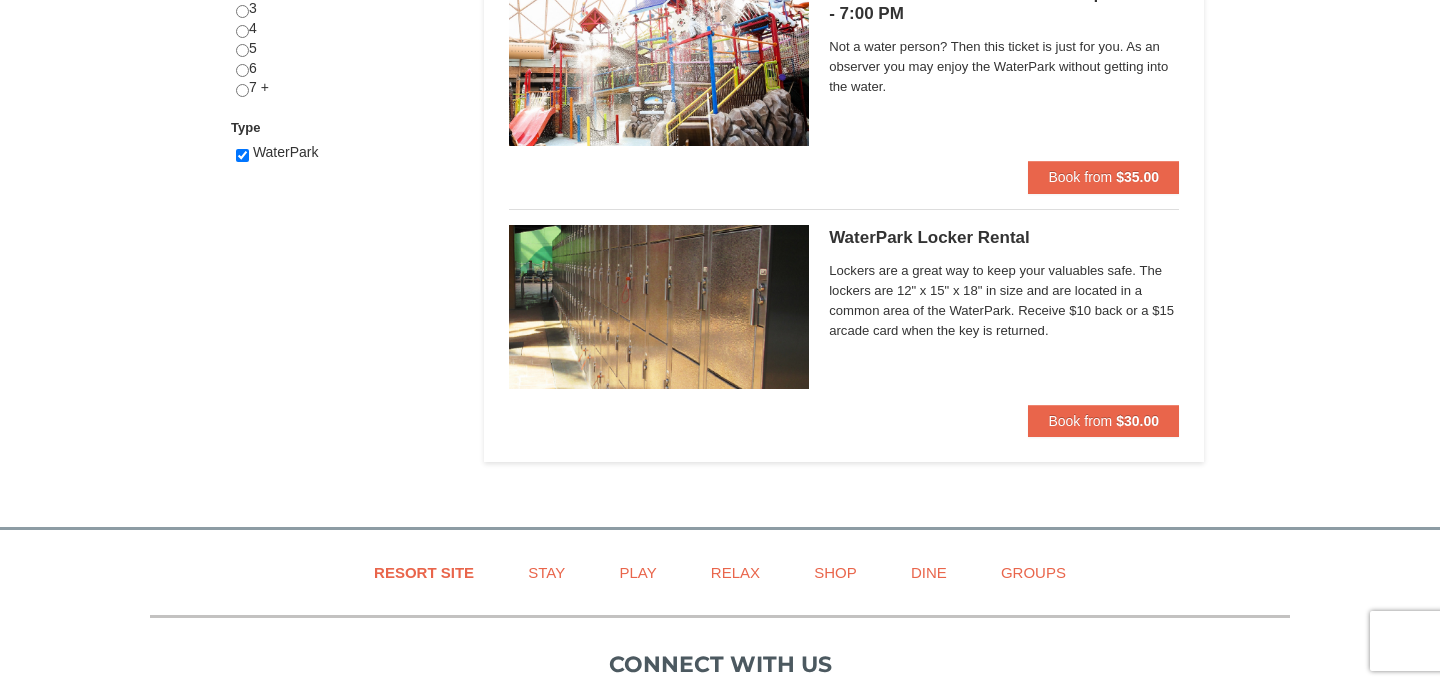 scroll, scrollTop: 966, scrollLeft: 0, axis: vertical 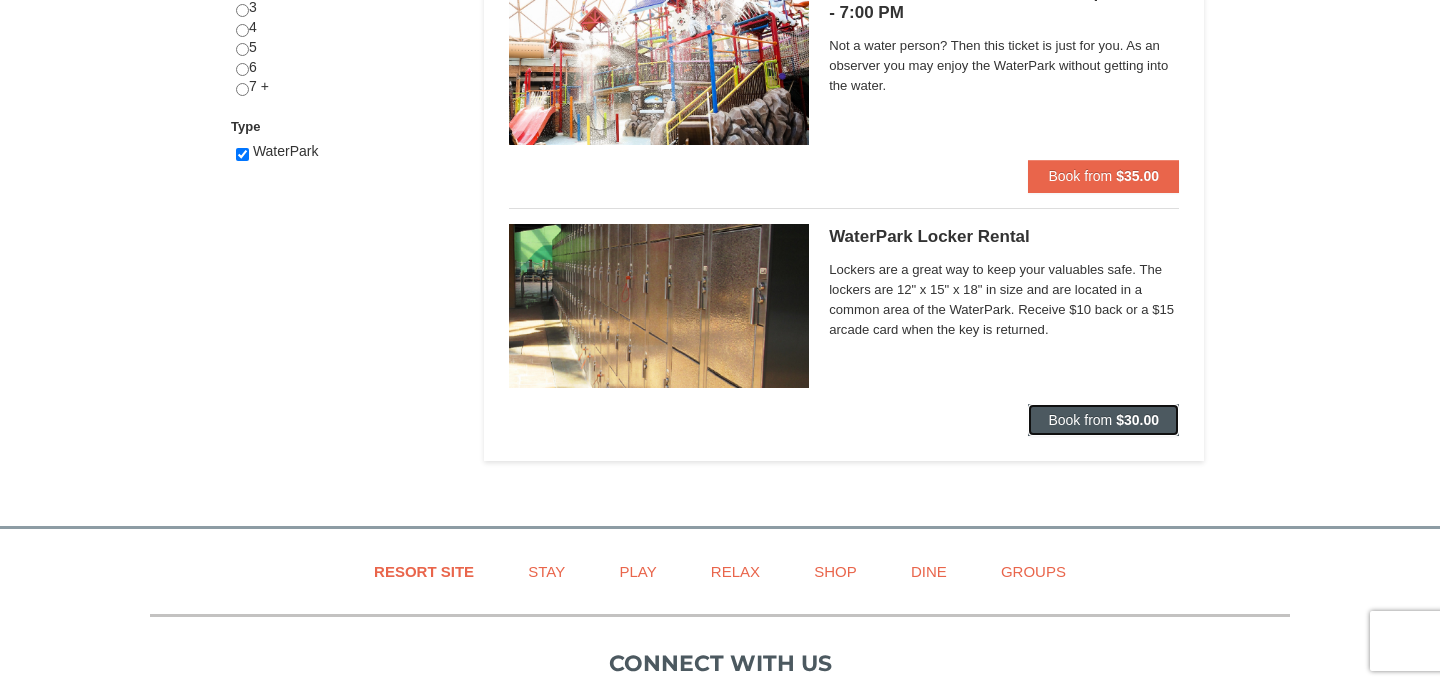 click on "Book from" at bounding box center (1080, 420) 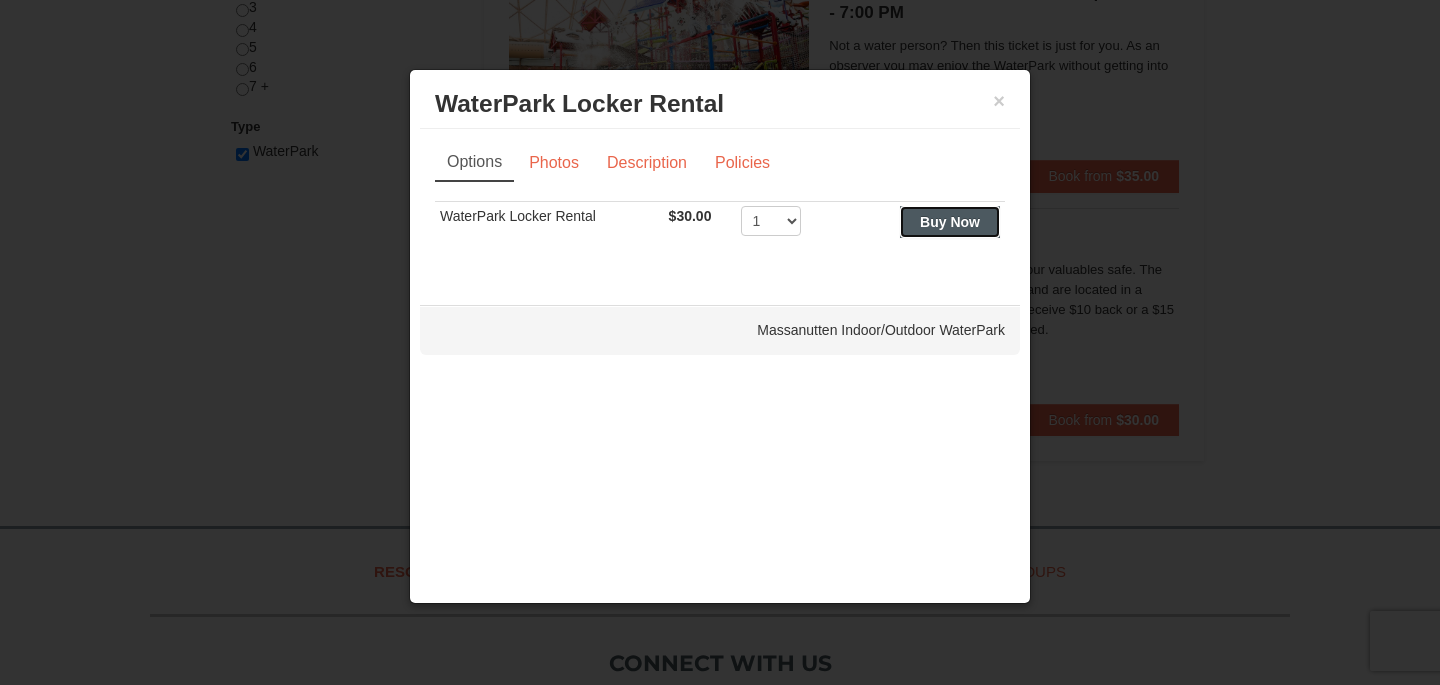 click on "Buy Now" at bounding box center (950, 222) 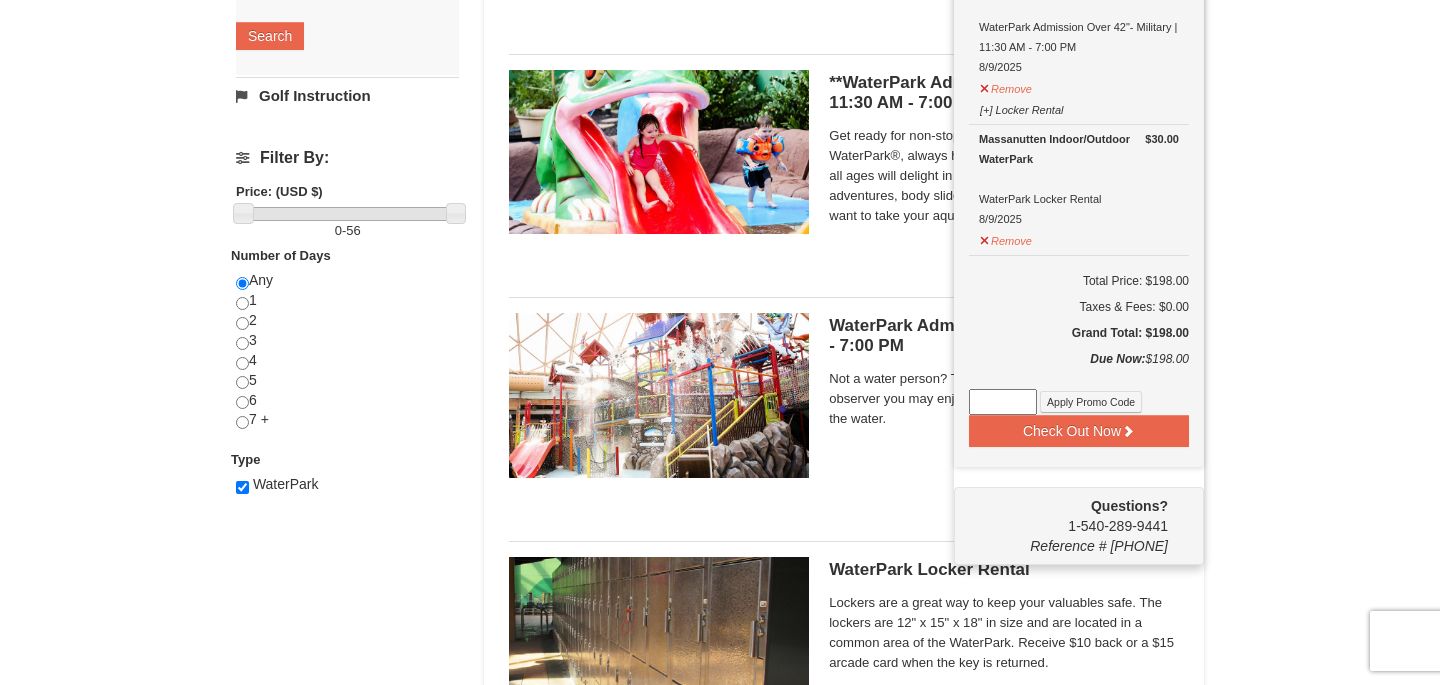 scroll, scrollTop: 875, scrollLeft: 0, axis: vertical 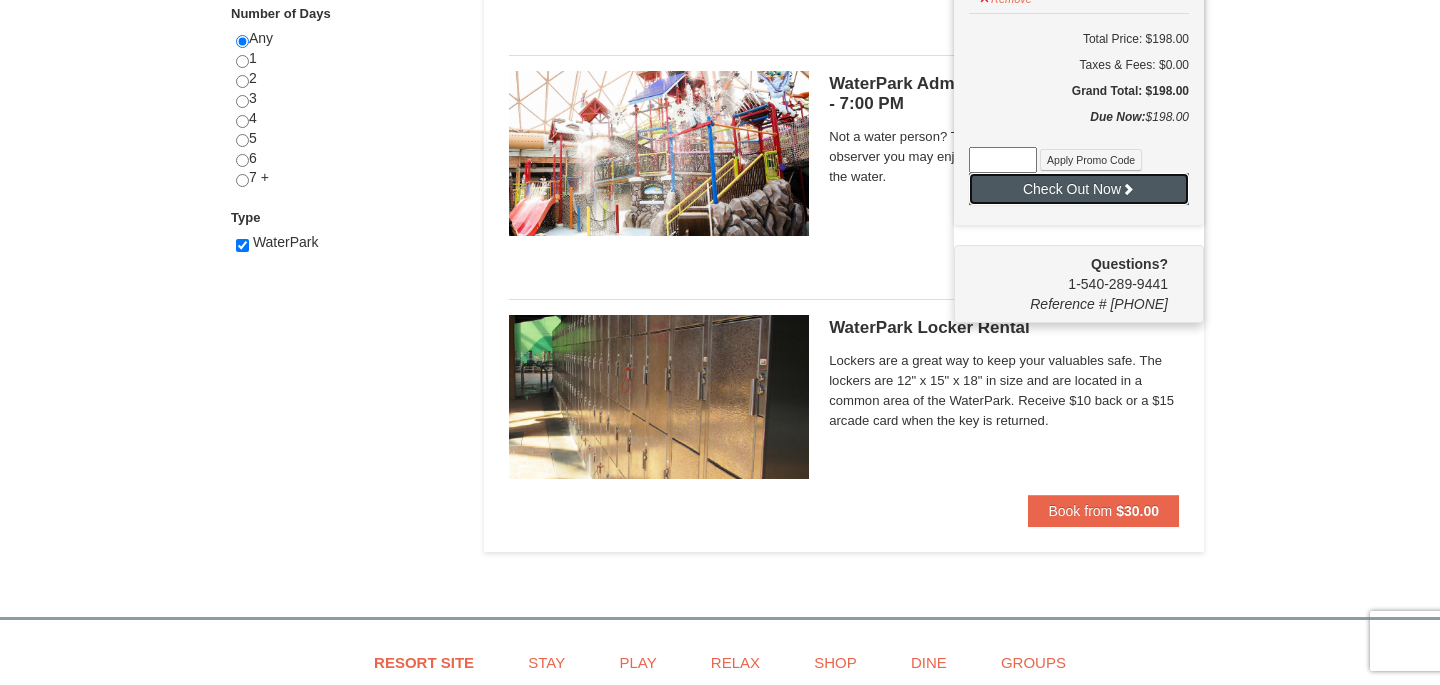 click on "Check Out Now" at bounding box center (1079, 189) 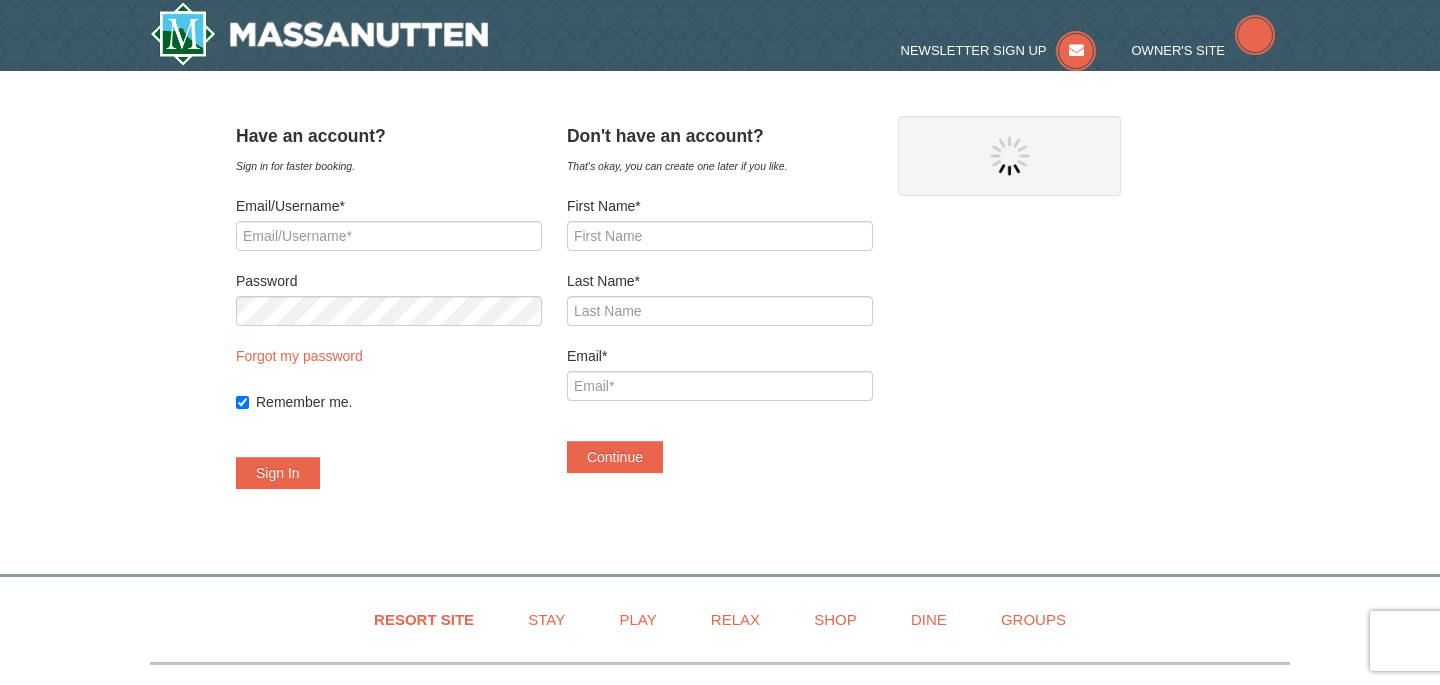 scroll, scrollTop: 0, scrollLeft: 0, axis: both 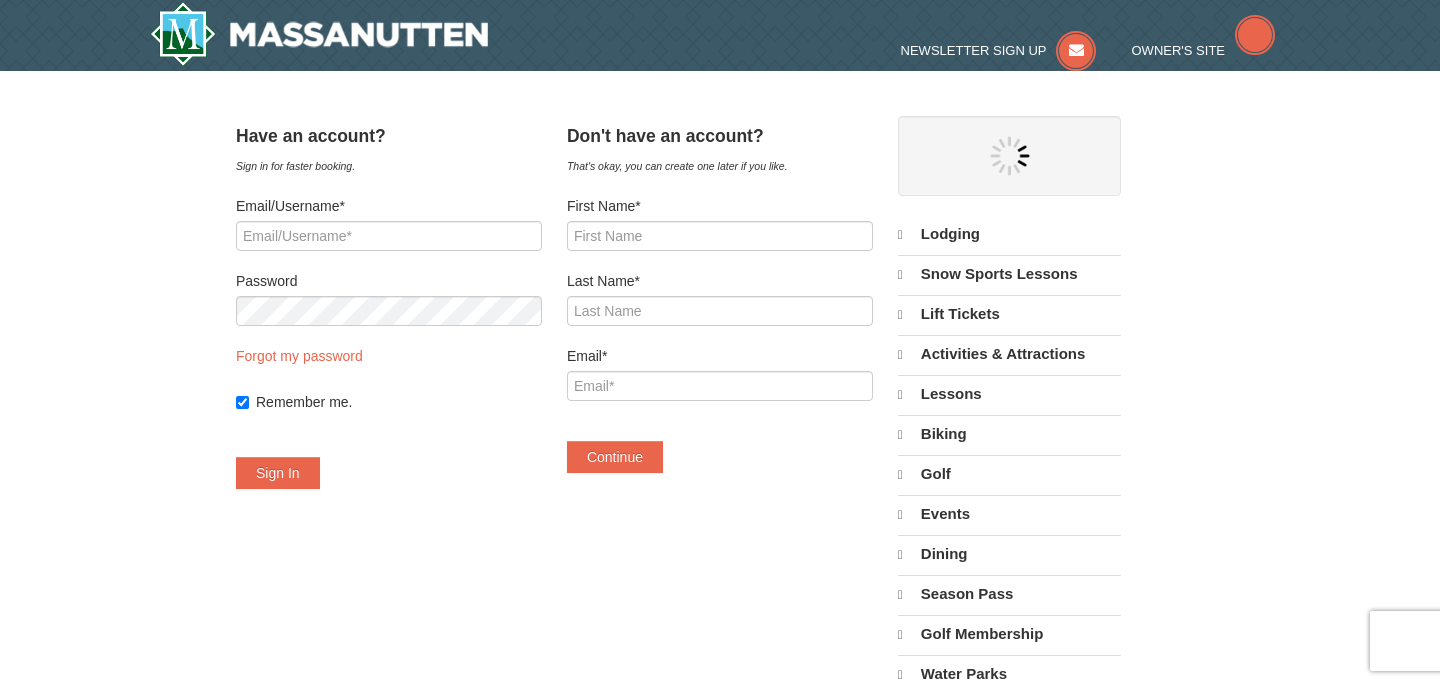 select on "8" 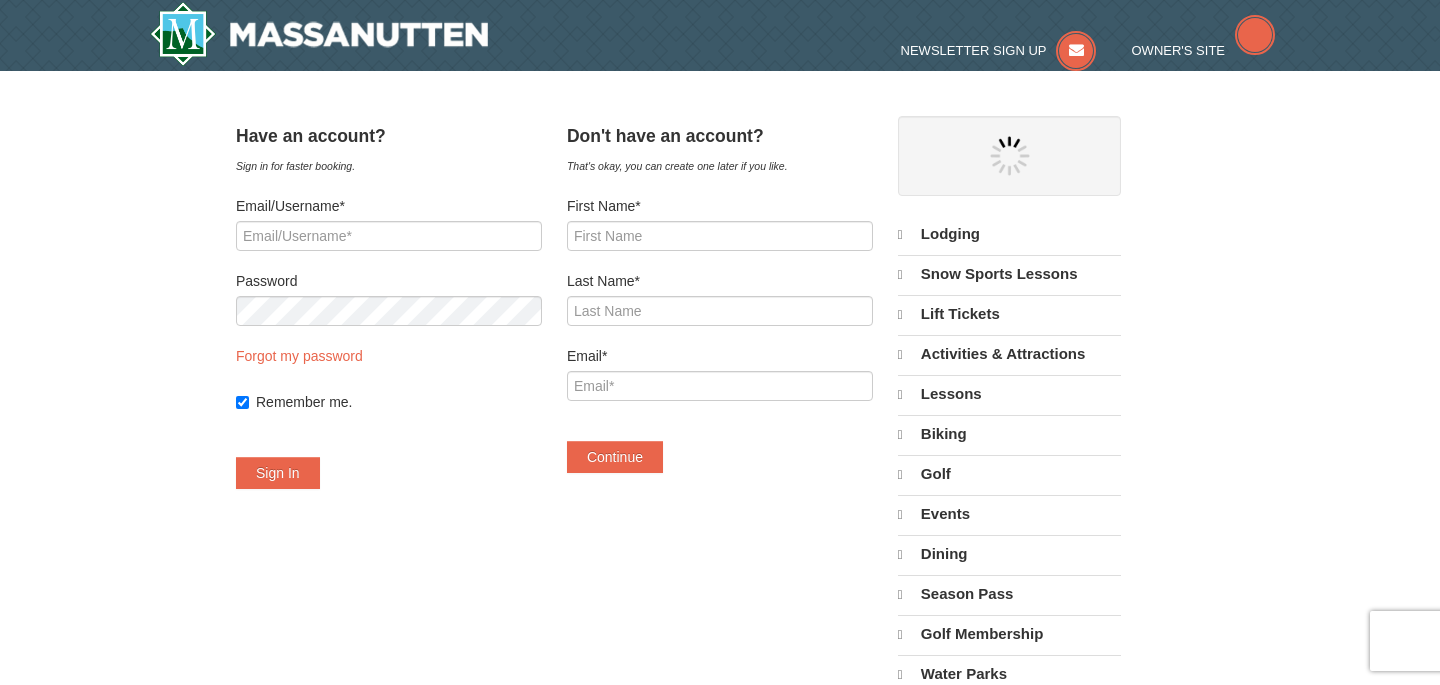 select on "8" 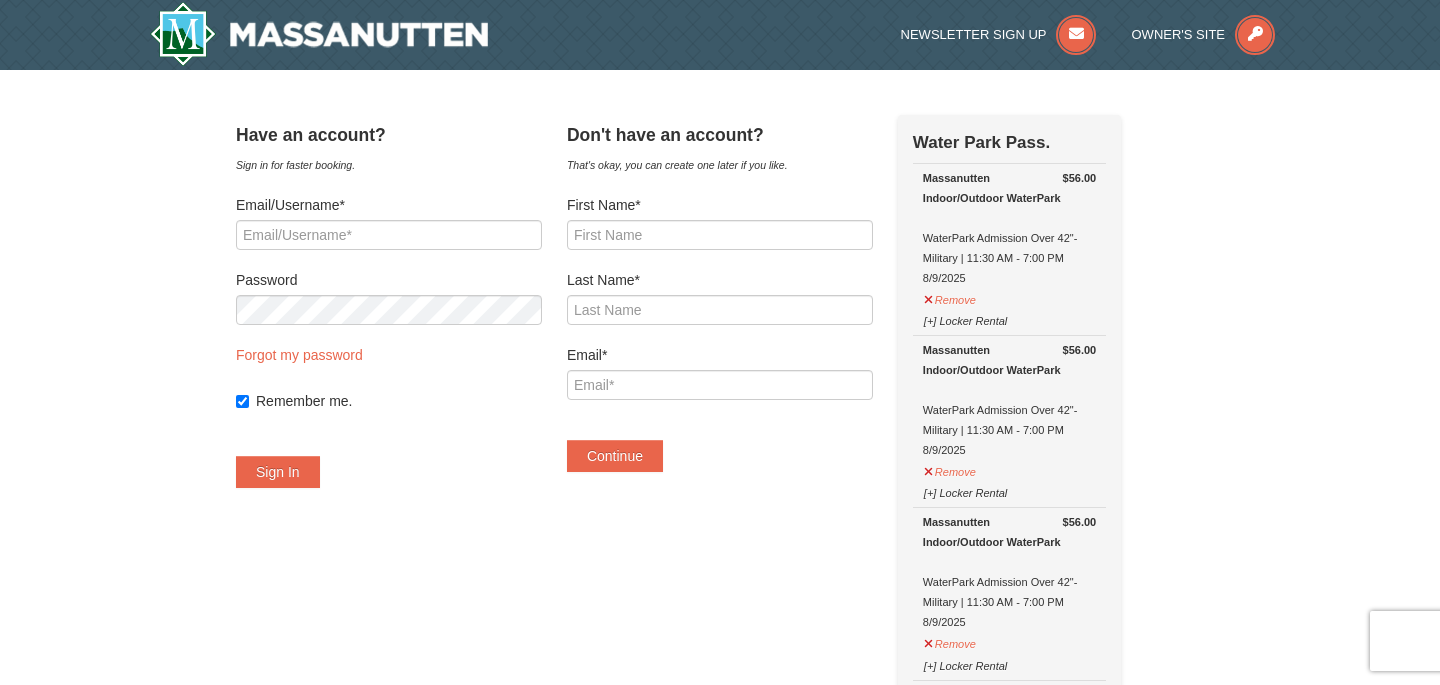 scroll, scrollTop: 0, scrollLeft: 0, axis: both 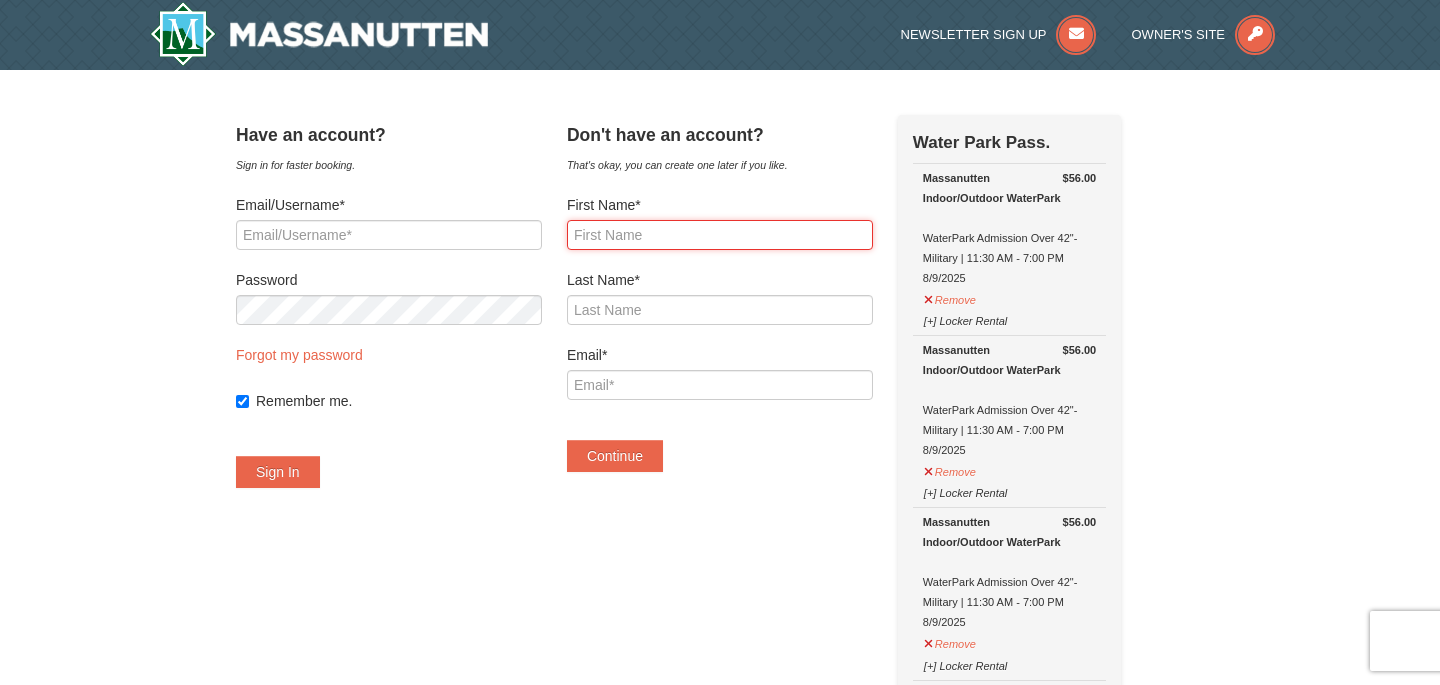 click on "First Name*" at bounding box center (720, 235) 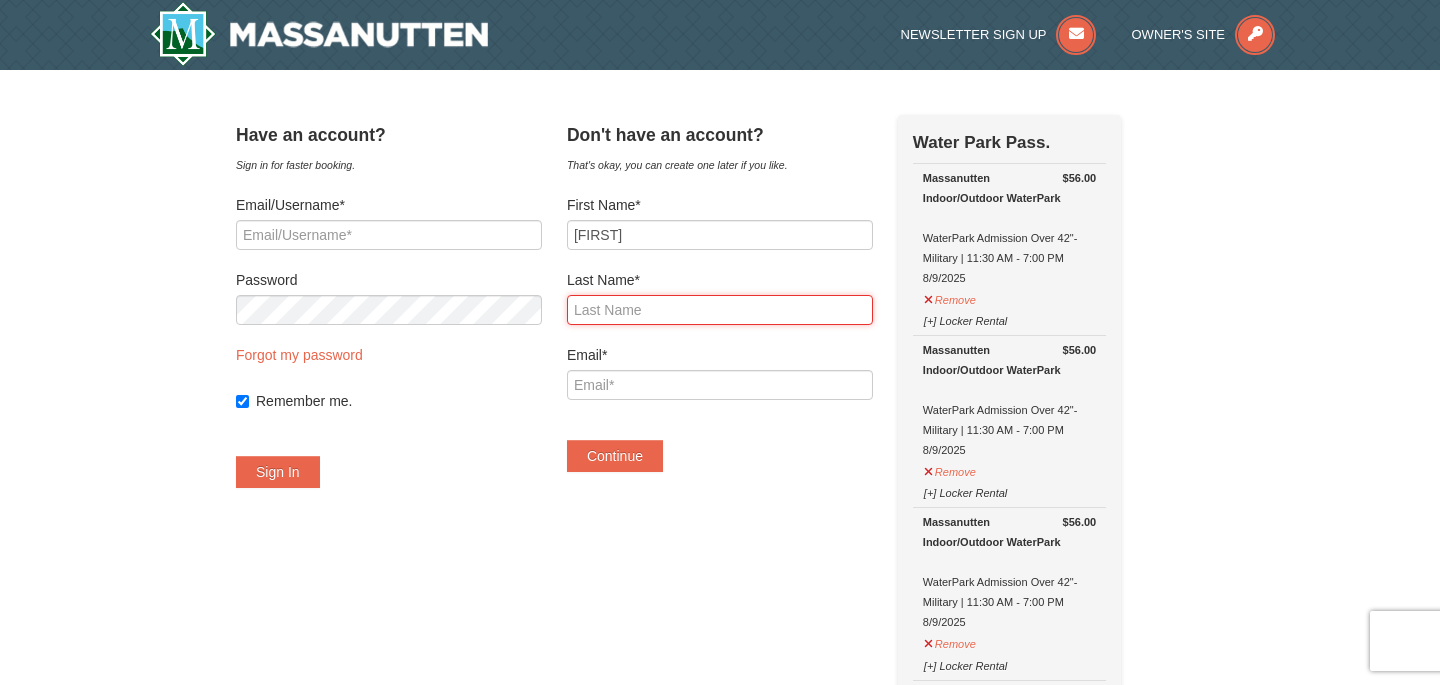 type on "Vankirk" 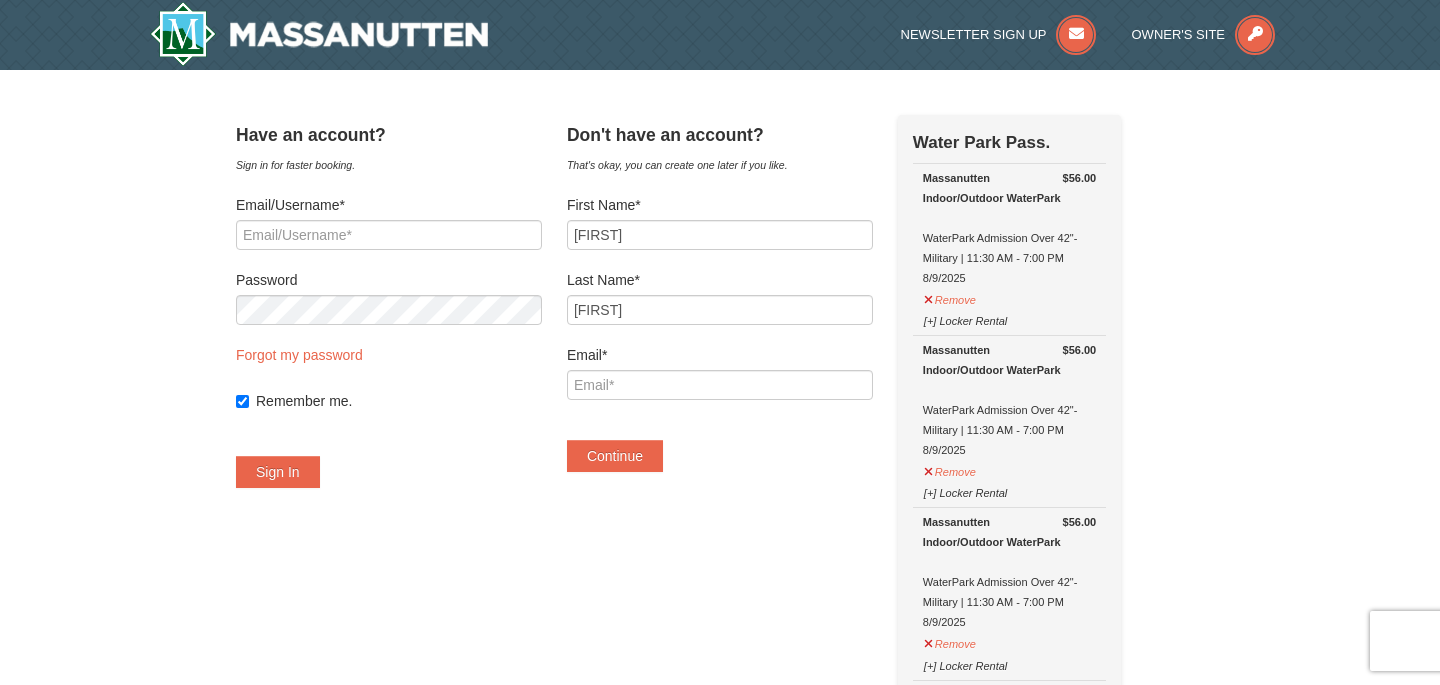 type on "scottvankirk75@yahoo.com" 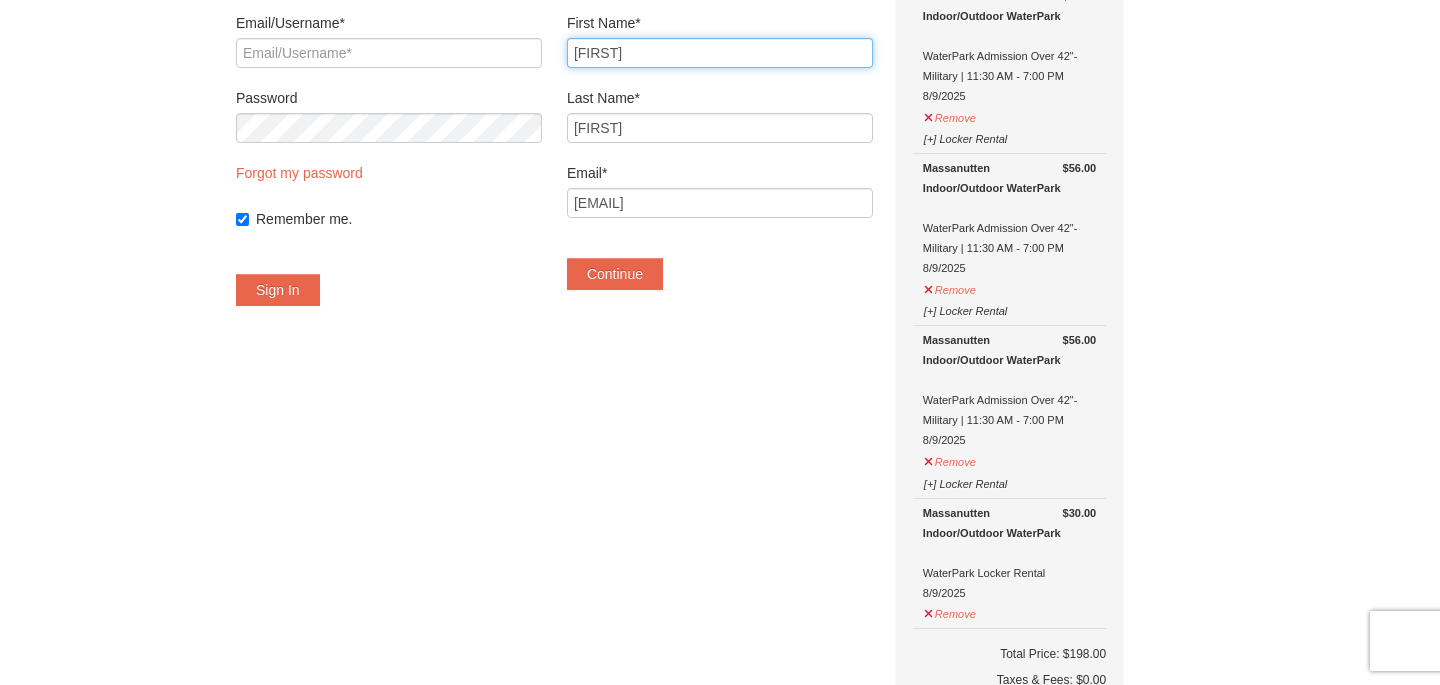 scroll, scrollTop: 177, scrollLeft: 0, axis: vertical 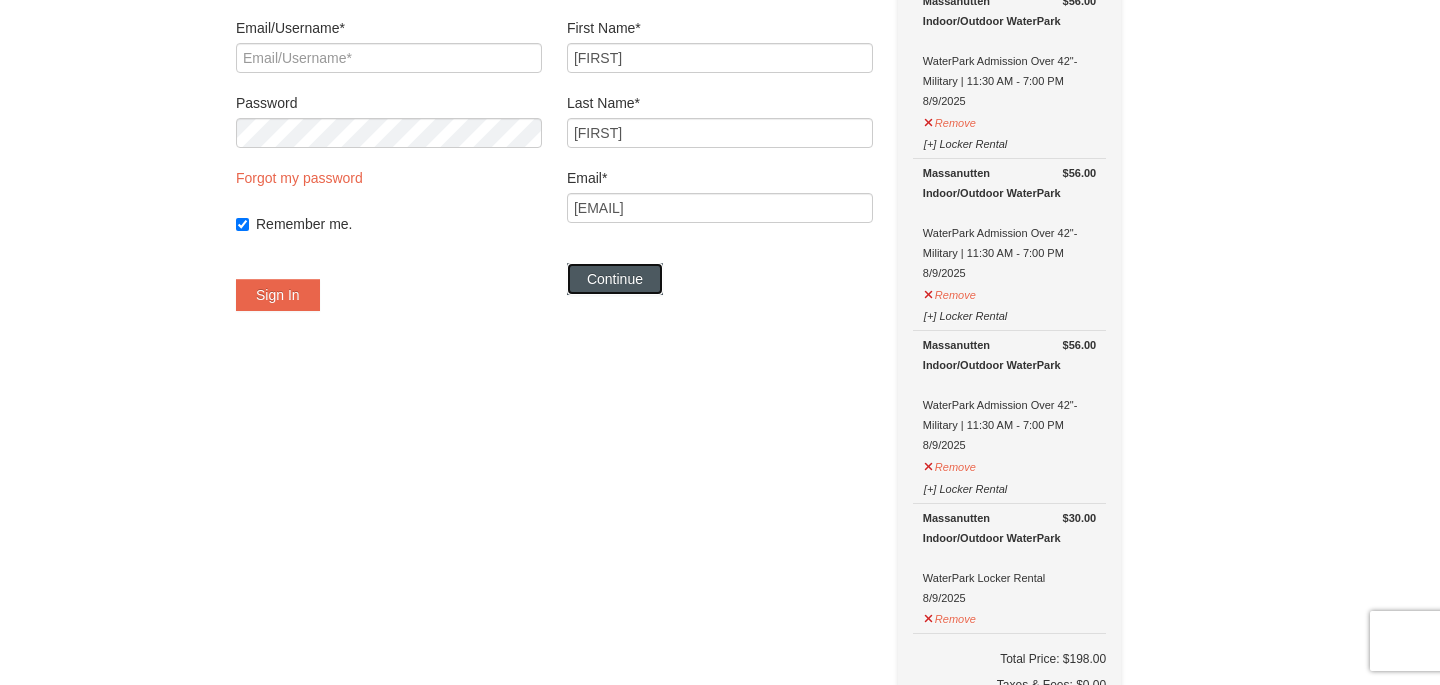 click on "Continue" at bounding box center (615, 279) 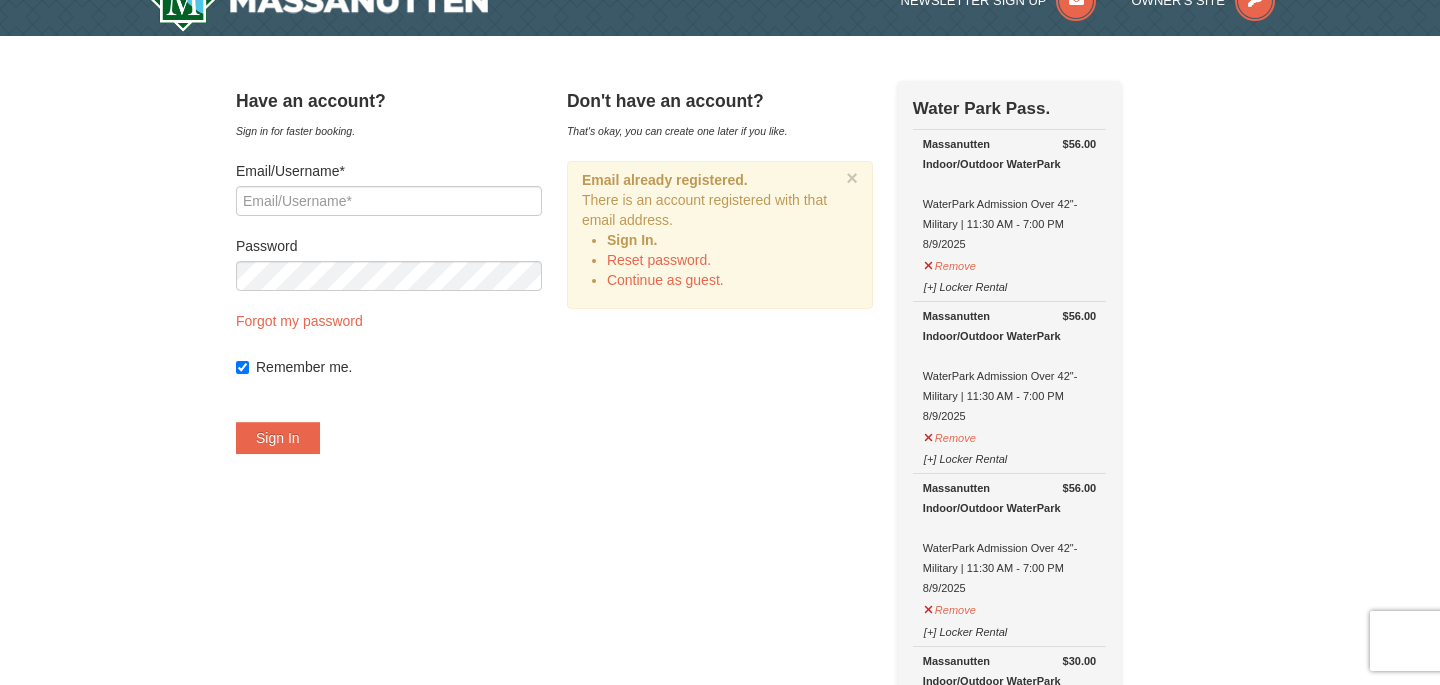 scroll, scrollTop: 31, scrollLeft: 0, axis: vertical 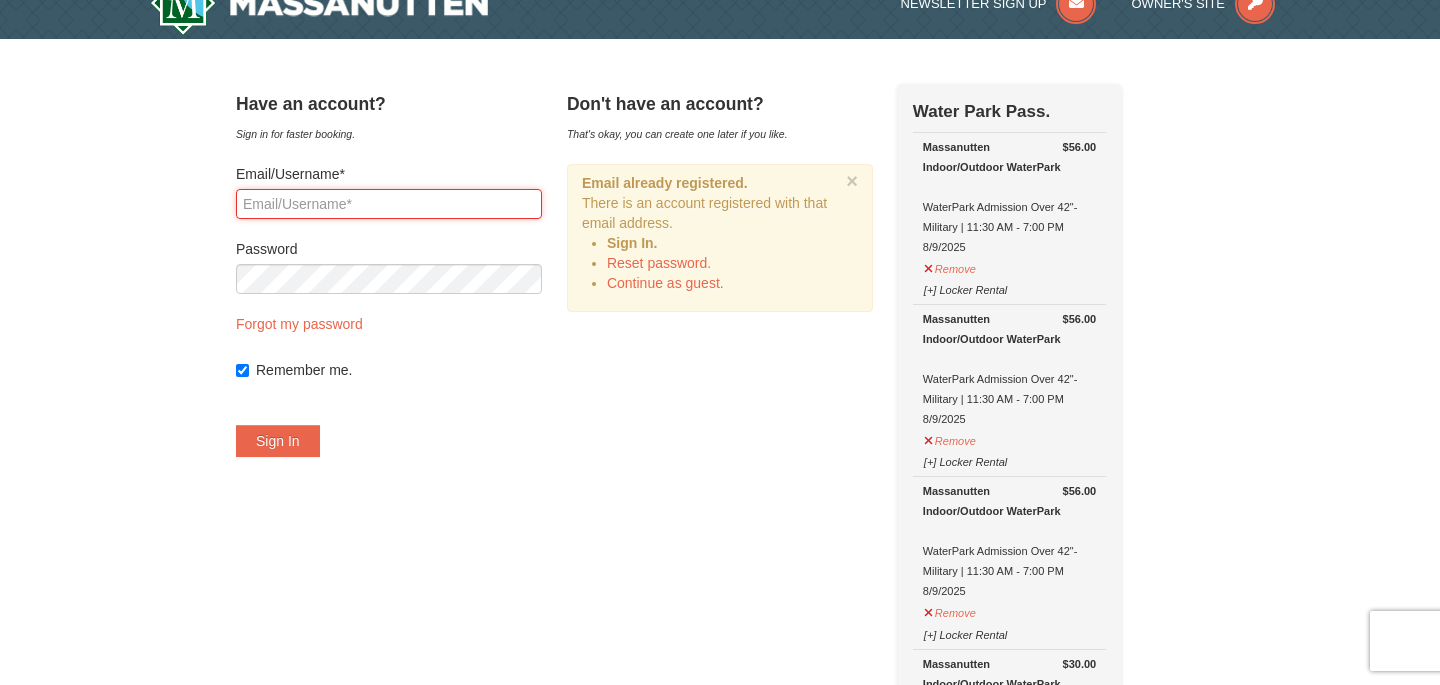 click on "Email/Username*" at bounding box center (389, 204) 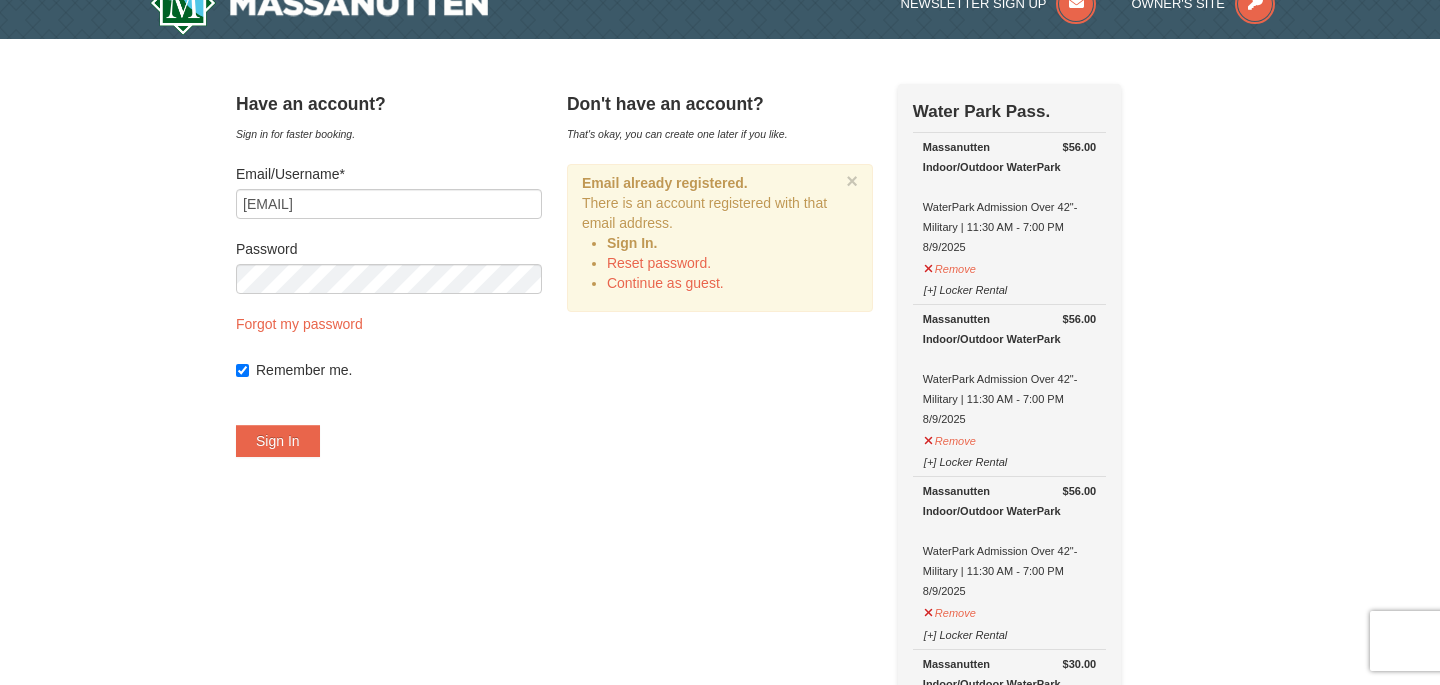 drag, startPoint x: 415, startPoint y: 375, endPoint x: 396, endPoint y: 362, distance: 23.021729 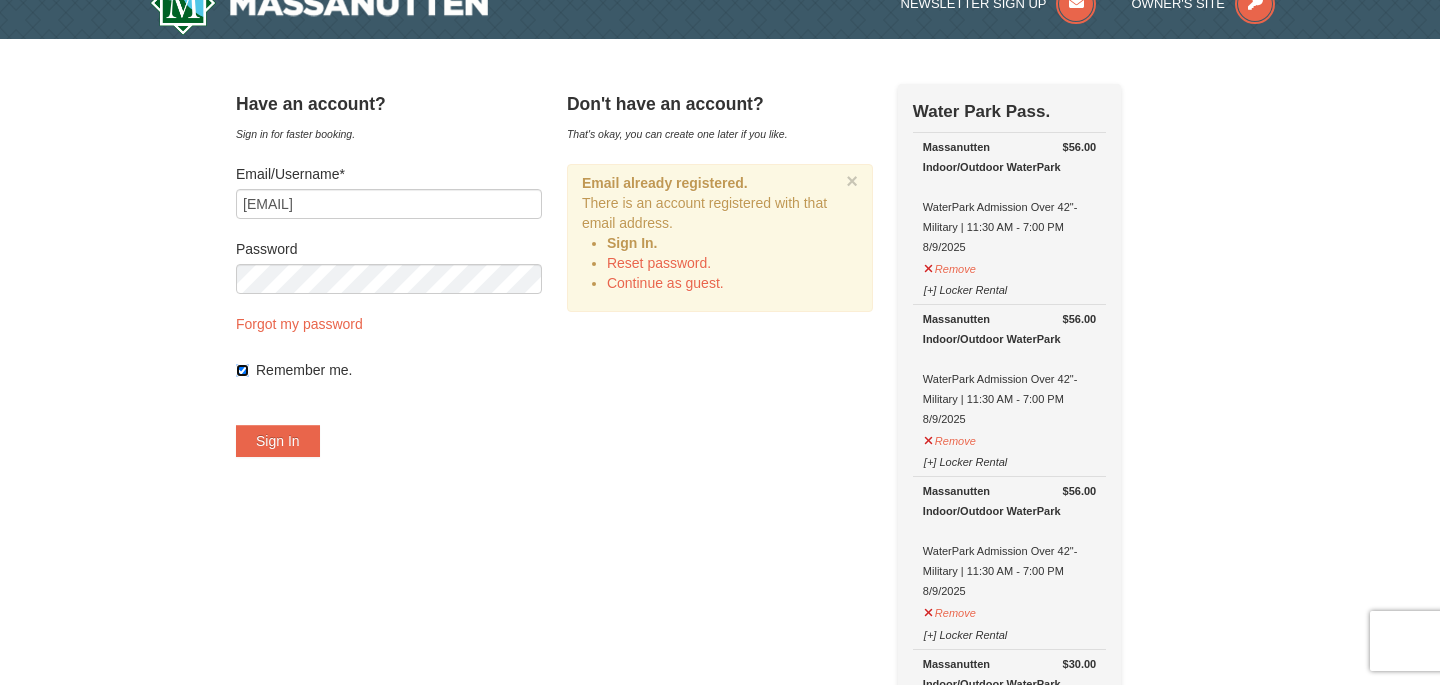 checkbox on "false" 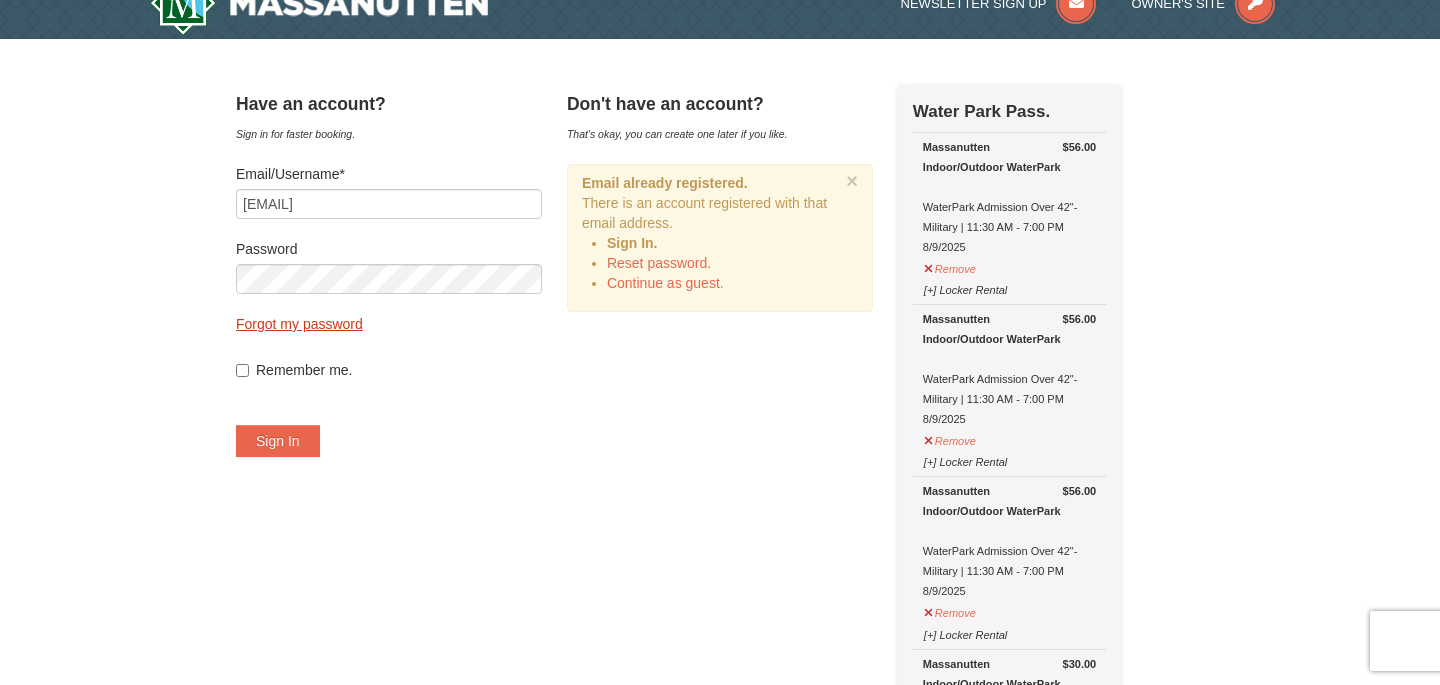 click on "Forgot my password" at bounding box center [299, 324] 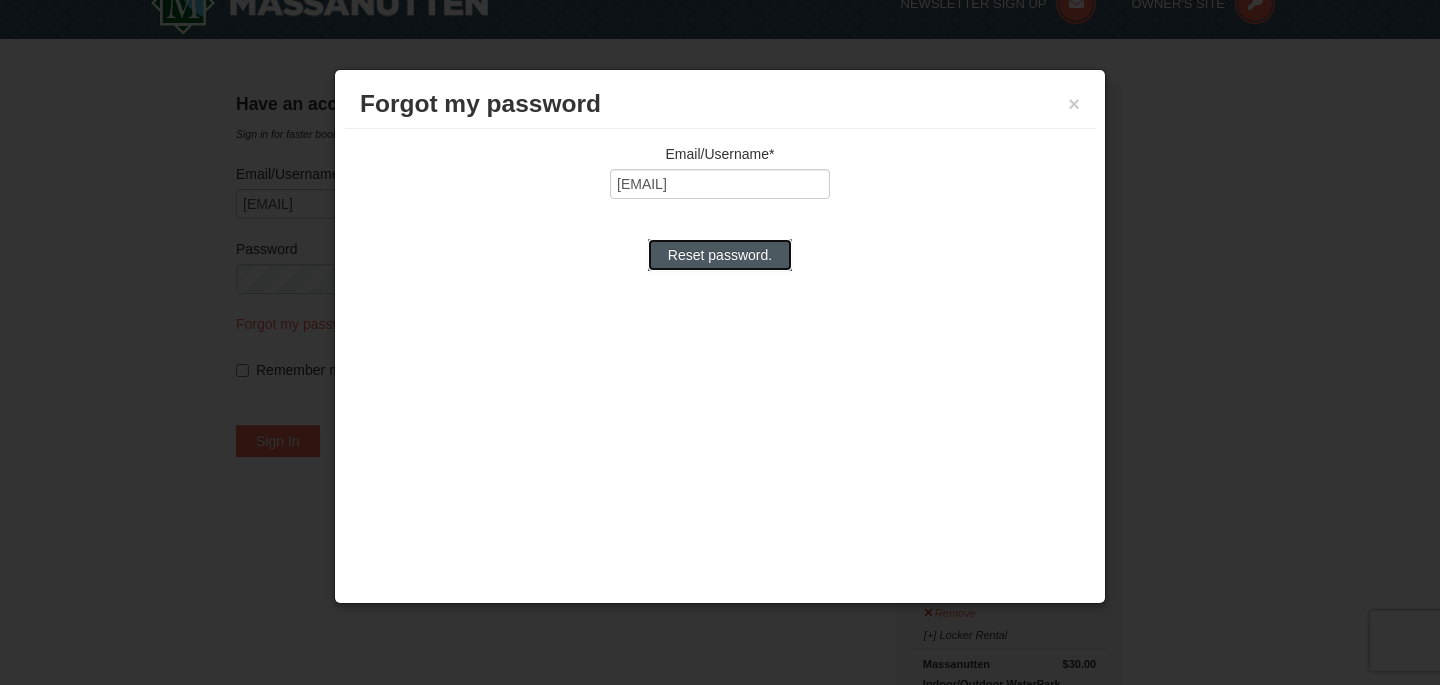 click on "Reset password." at bounding box center [720, 255] 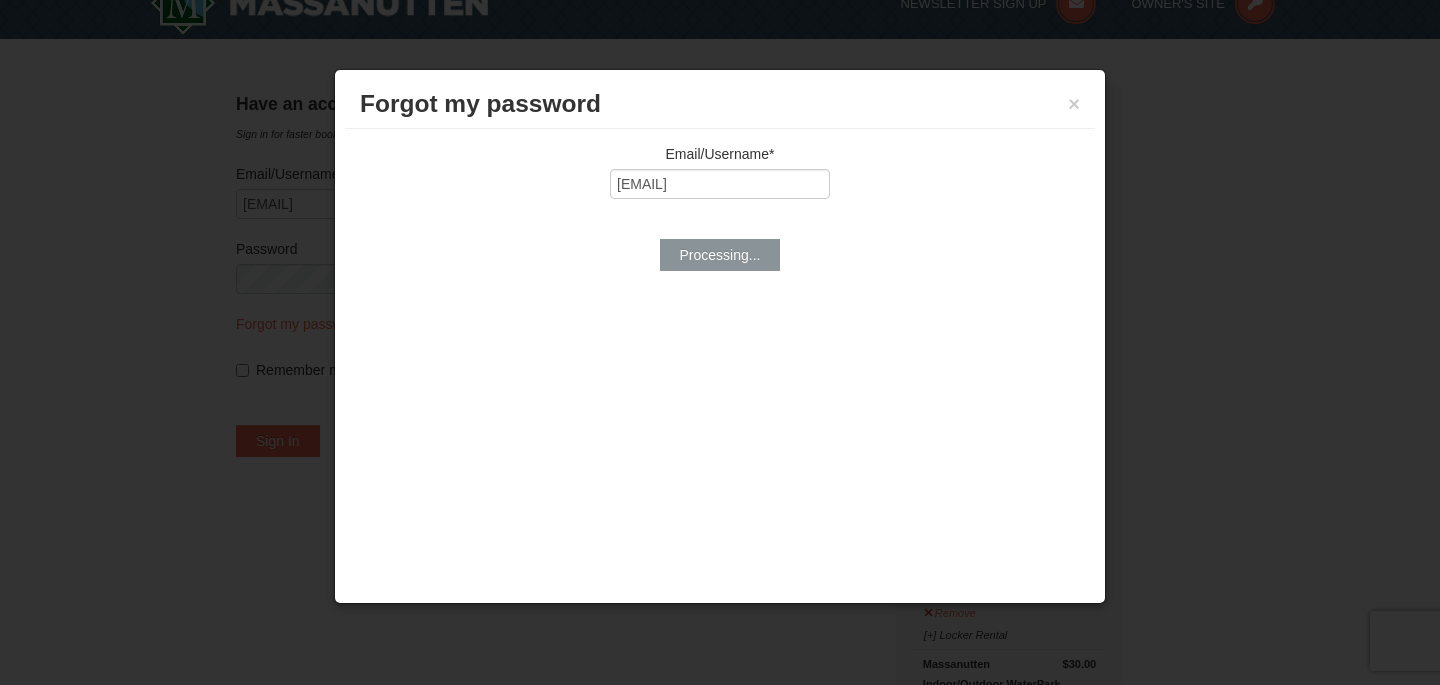 type on "[EMAIL]" 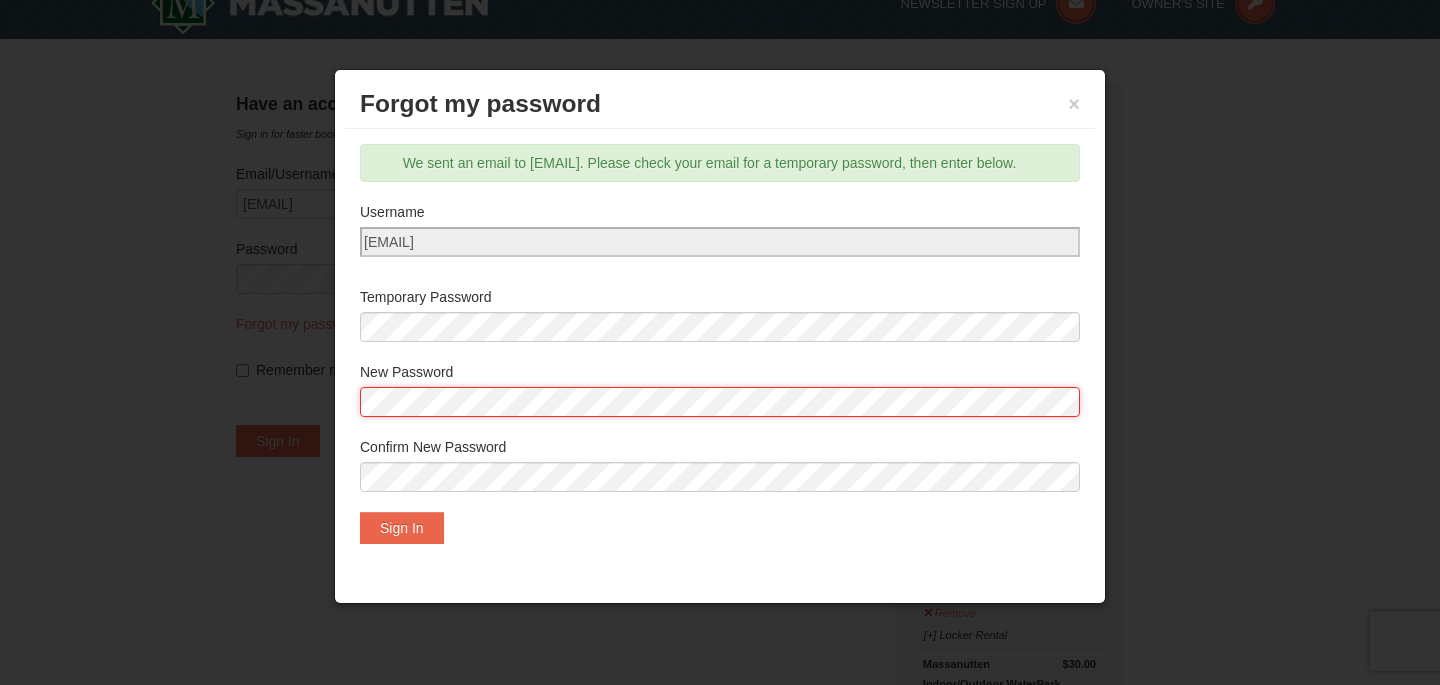 scroll, scrollTop: 32, scrollLeft: 0, axis: vertical 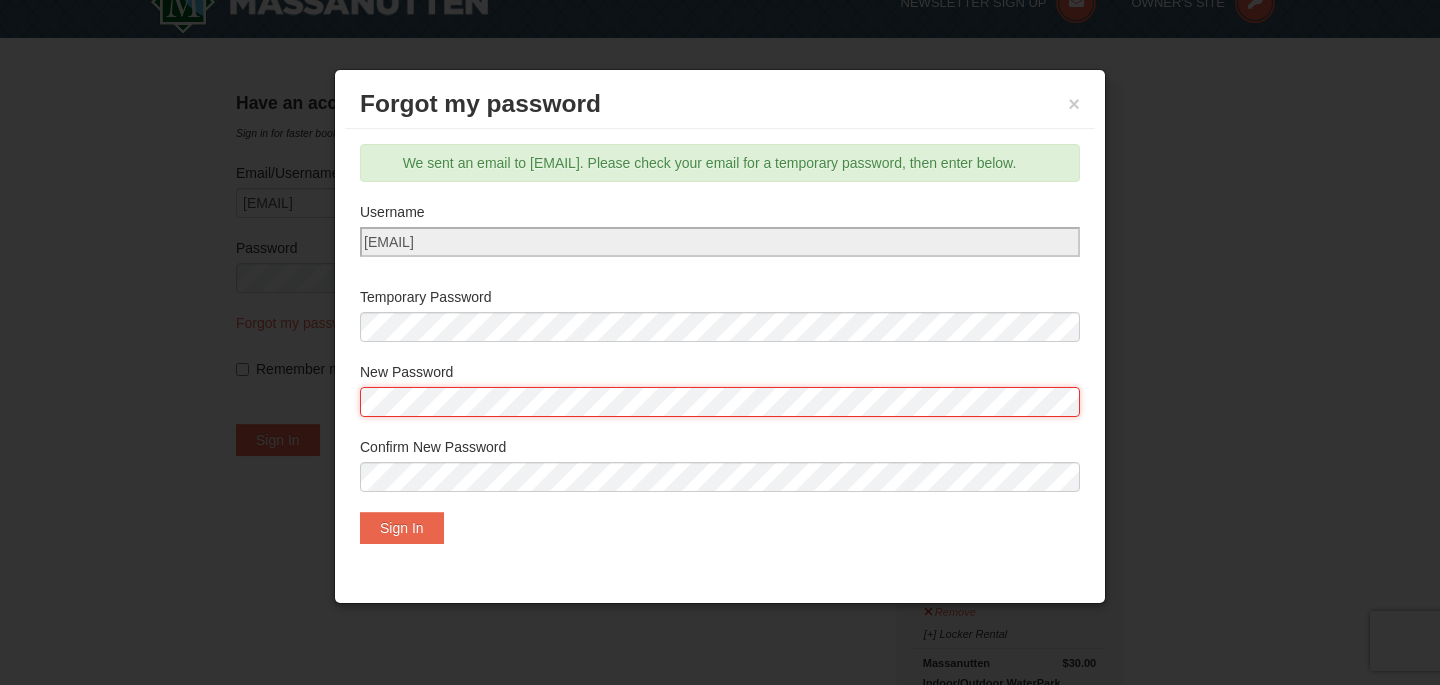 click on "Forgot my password
×
Email/Username*
scottvankirk75@yahoo.com
Reset password.
We sent an email to scottvankirk75@yahoo.com. Please check your email for a temporary password, then enter below.
Username
Temporary Password
New Password
Confirm New Password
Sign In" at bounding box center [720, 337] 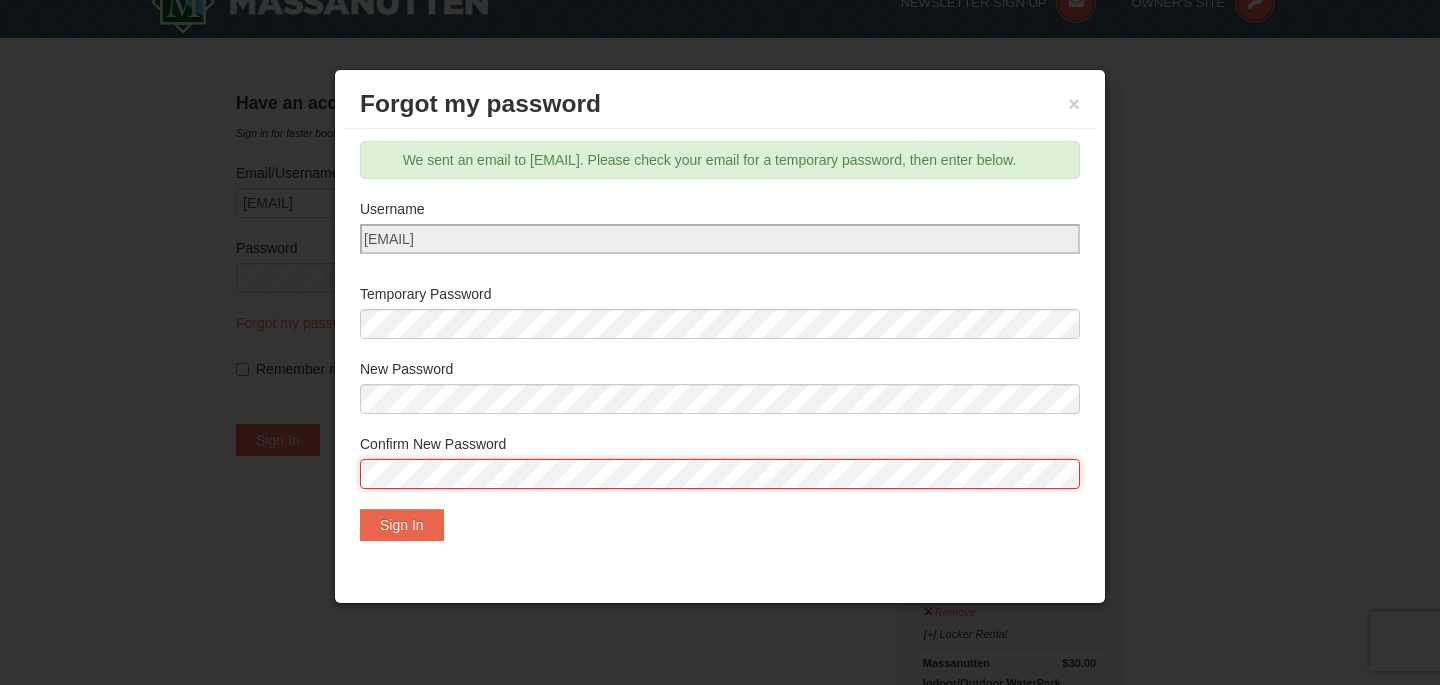 scroll, scrollTop: 35, scrollLeft: 0, axis: vertical 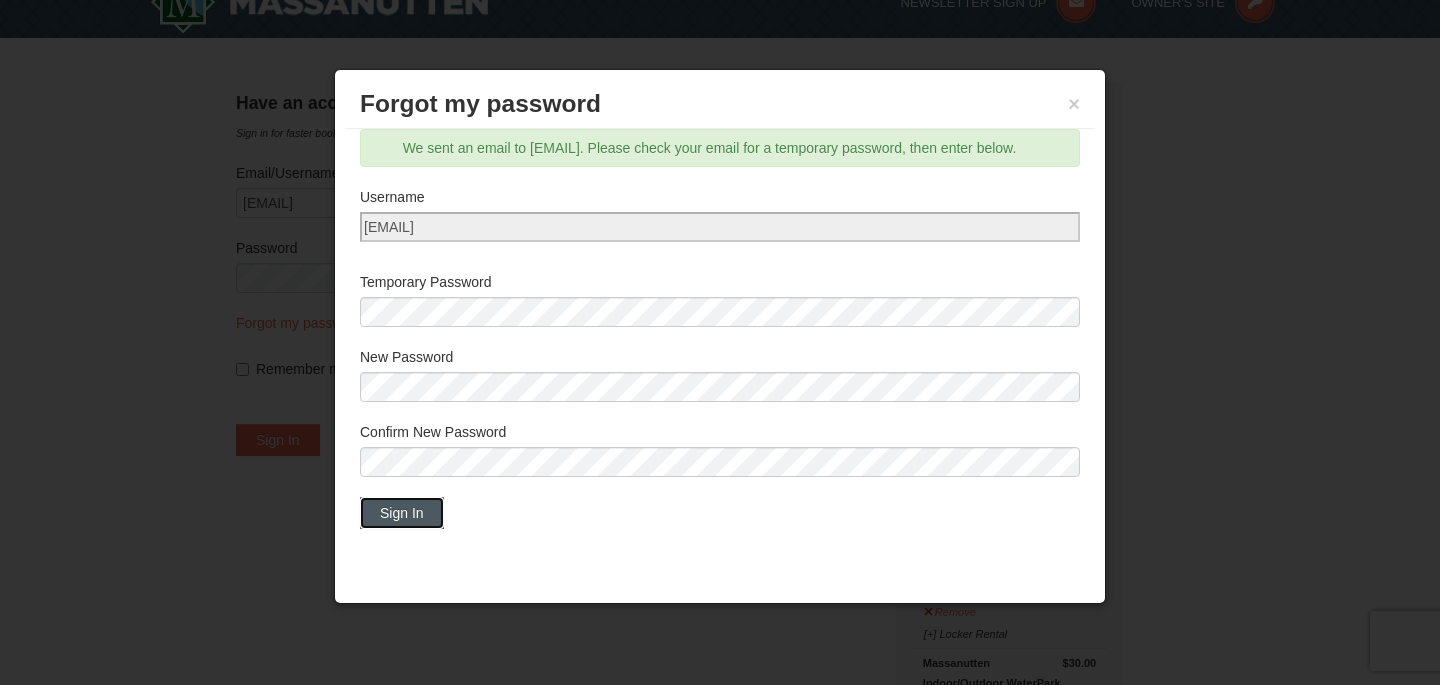 click on "Sign In" at bounding box center (402, 513) 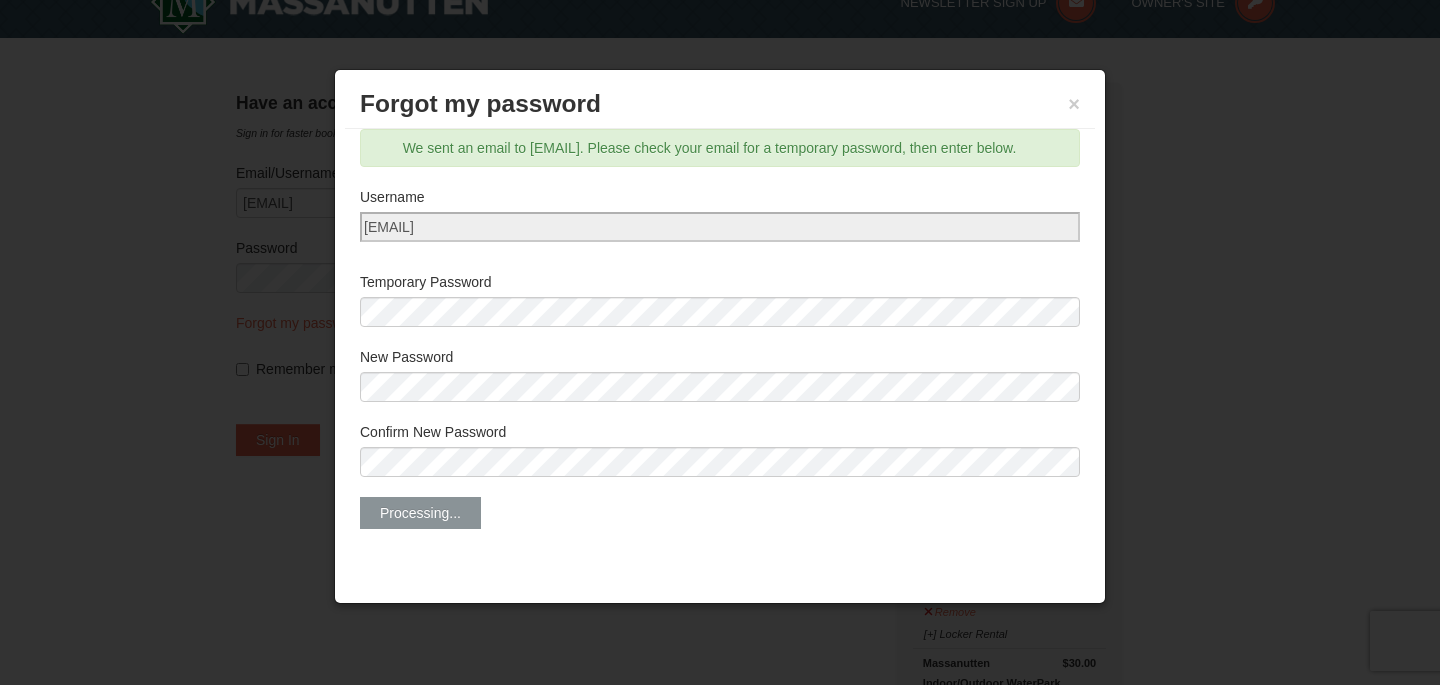 scroll, scrollTop: 0, scrollLeft: 0, axis: both 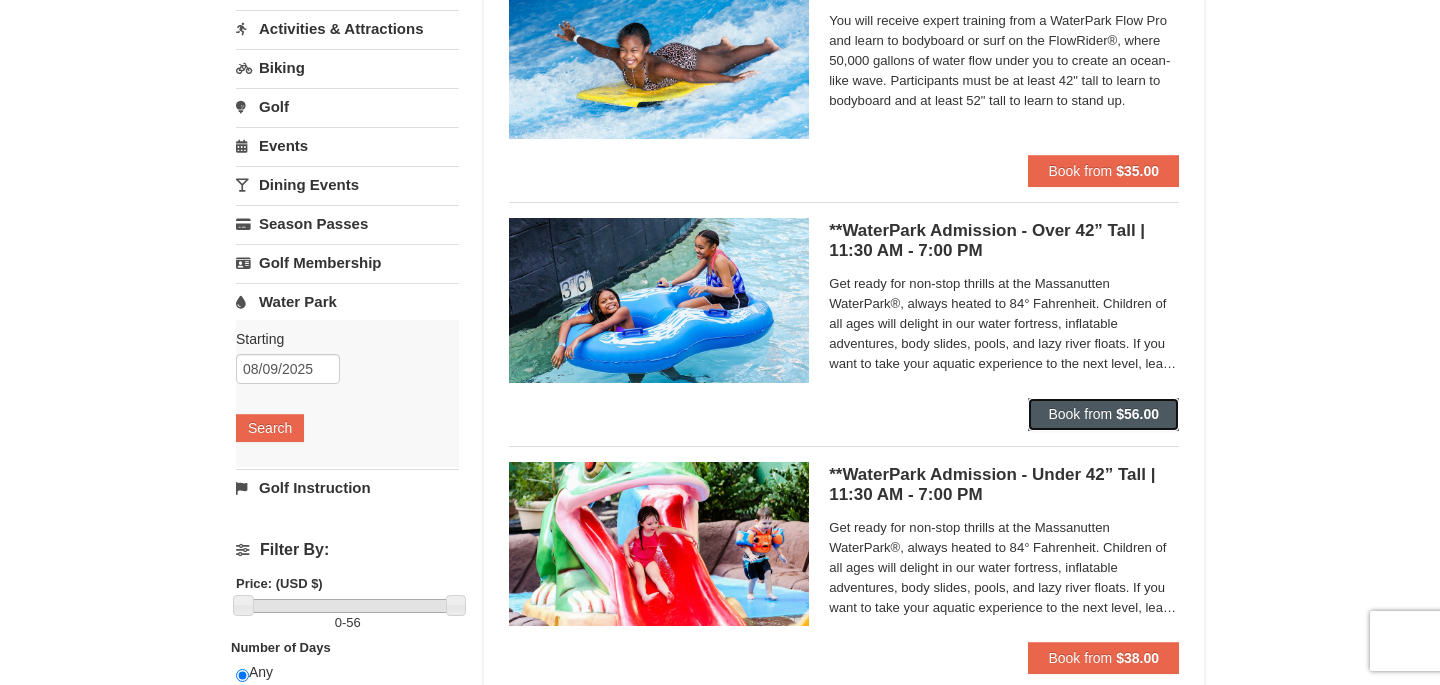 click on "Book from" at bounding box center [1080, 414] 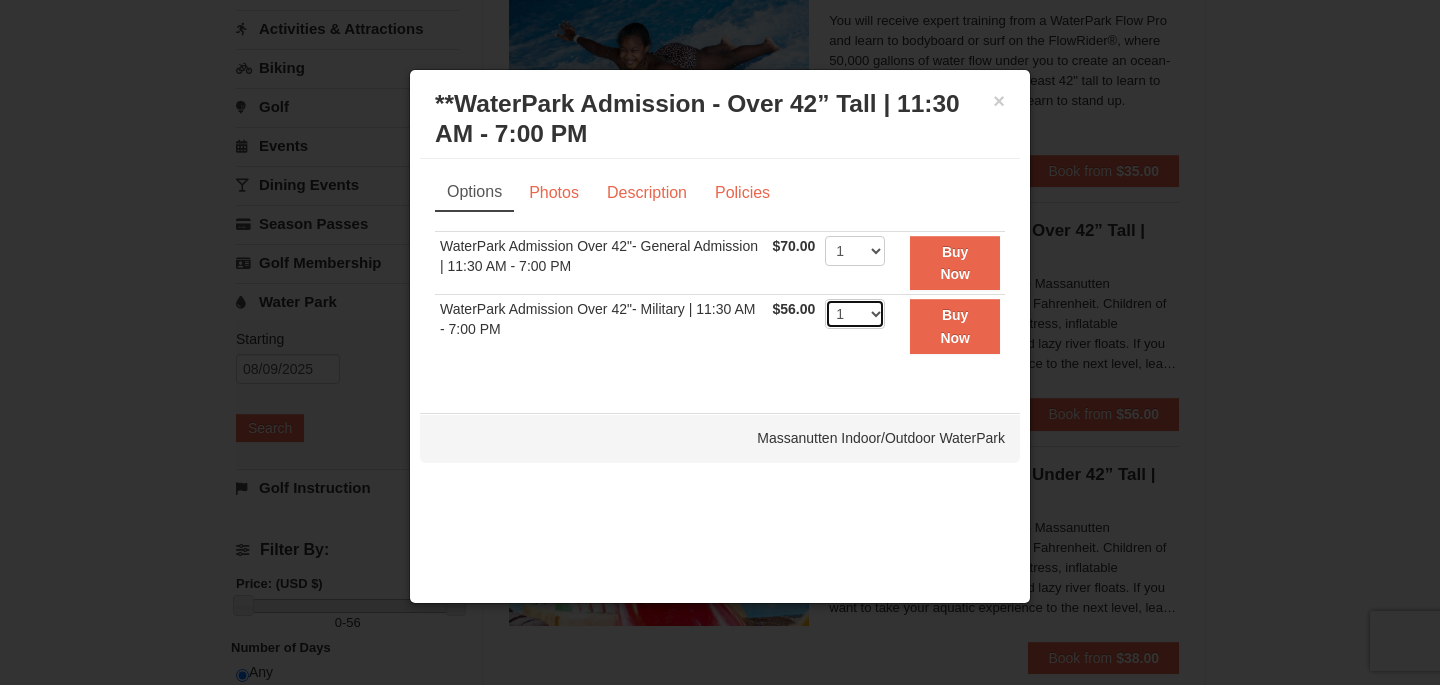 click on "1
2
3
4
5
6
7
8
9
10
11
12
13
14
15
16
17
18
19
20
21 22" at bounding box center (855, 314) 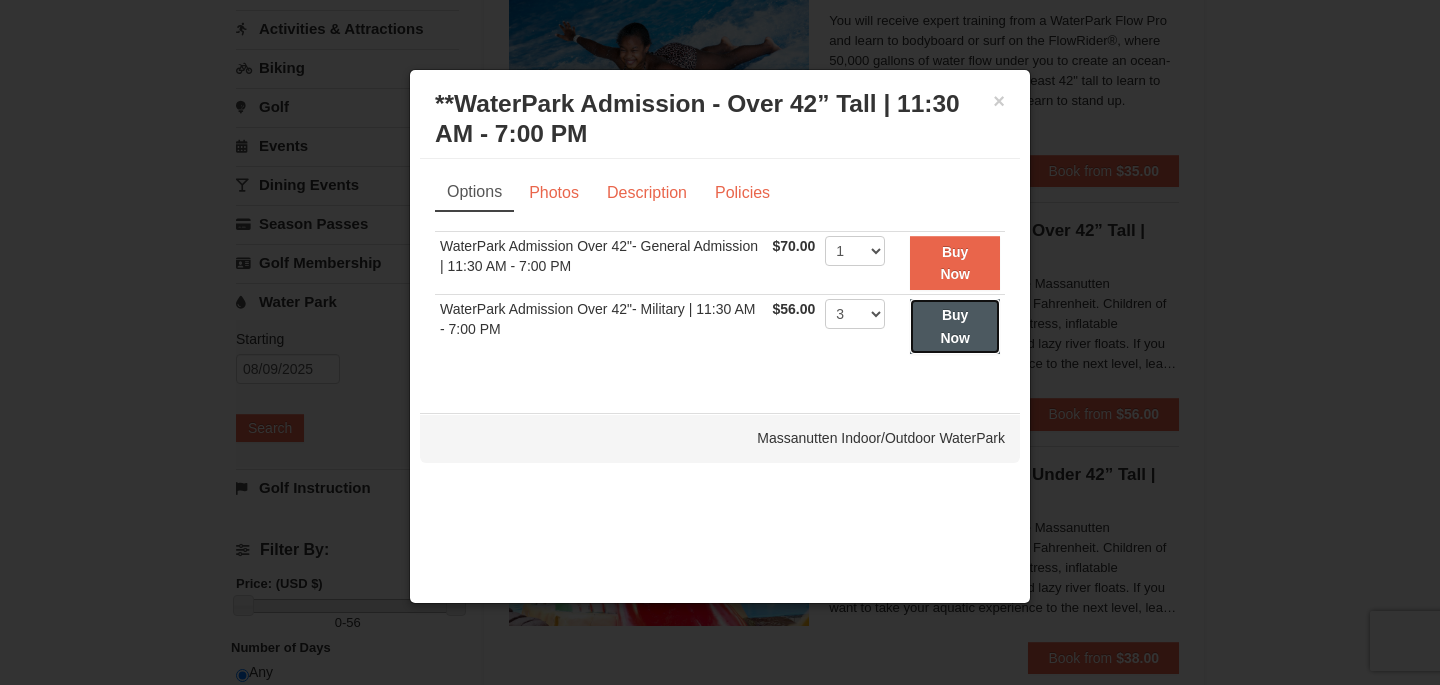 click on "Buy Now" at bounding box center [955, 326] 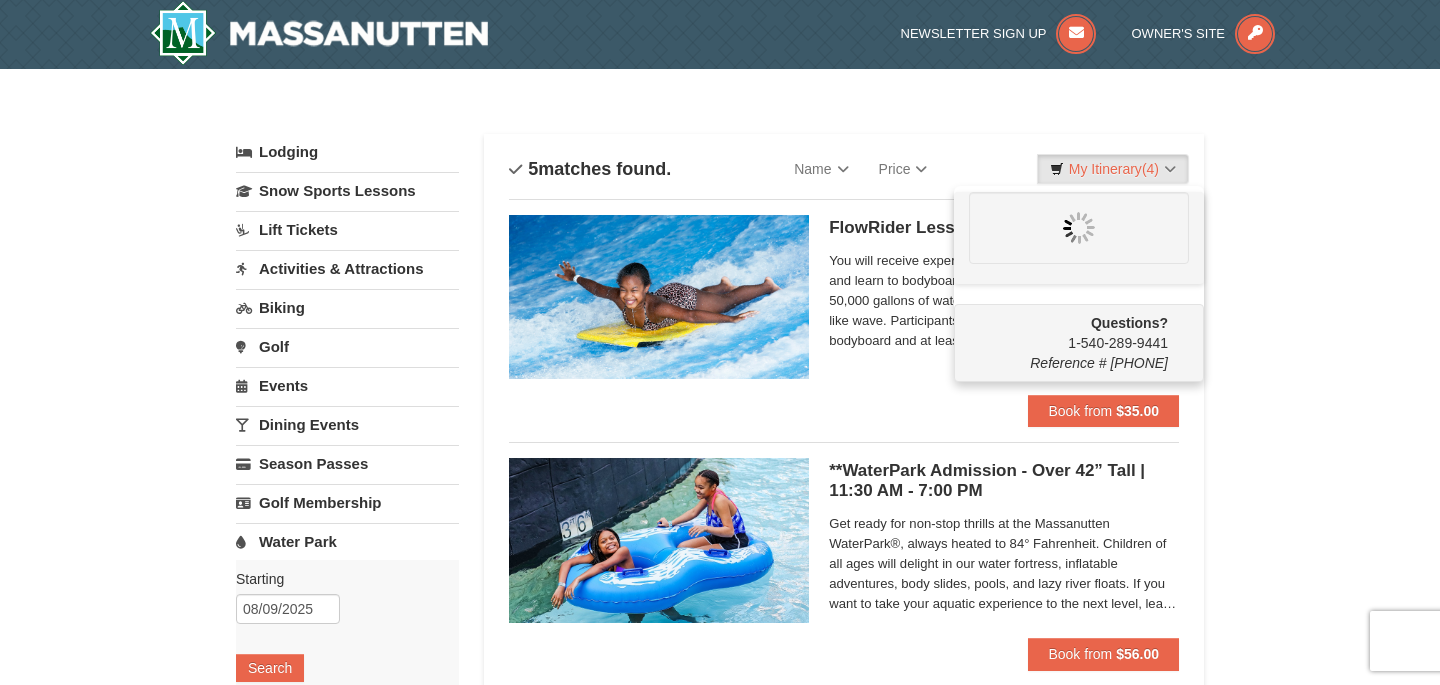 scroll, scrollTop: 0, scrollLeft: 0, axis: both 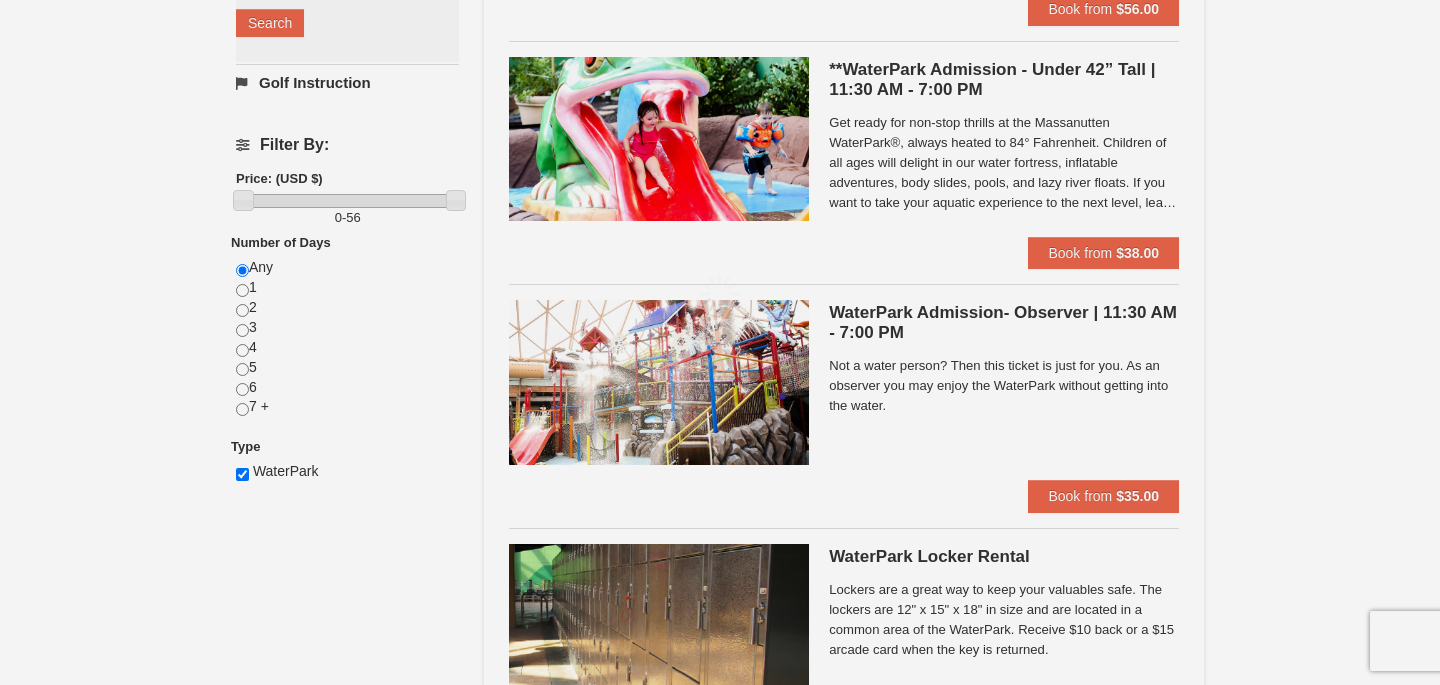 click at bounding box center (720, 342) 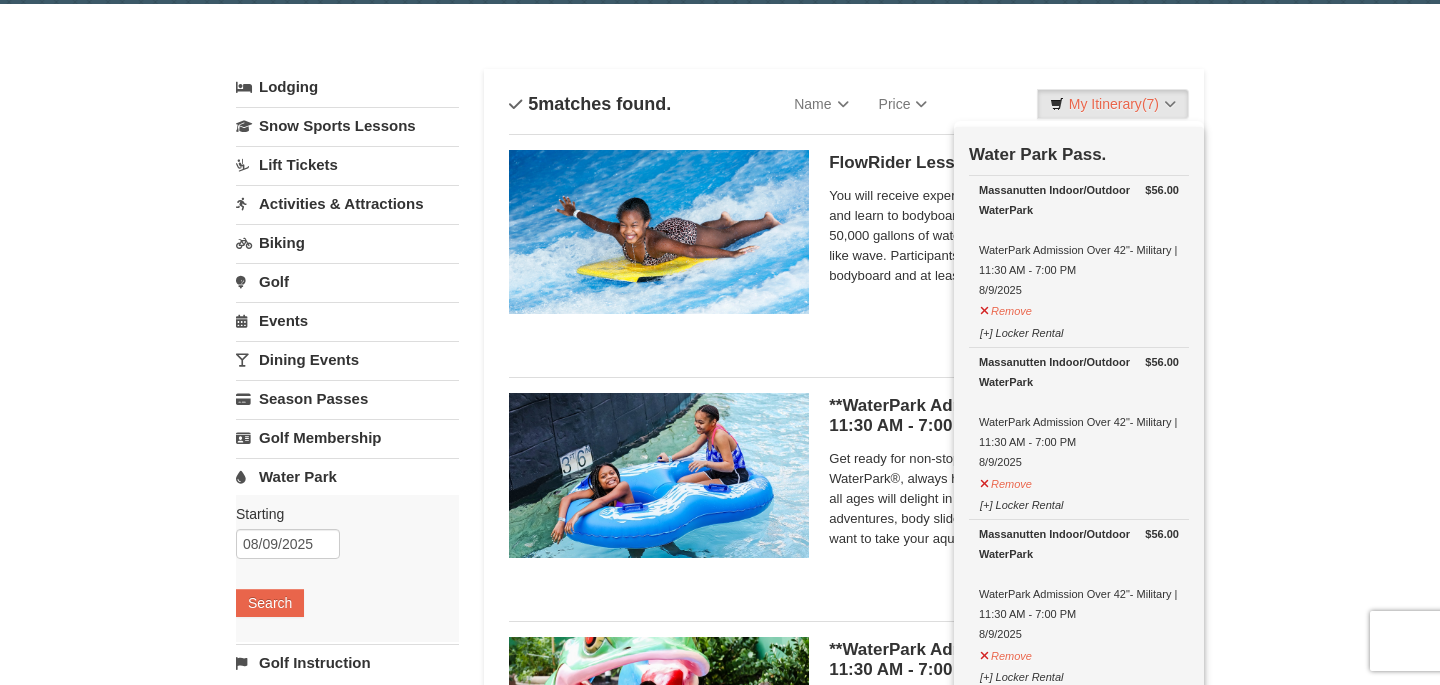 scroll, scrollTop: 0, scrollLeft: 0, axis: both 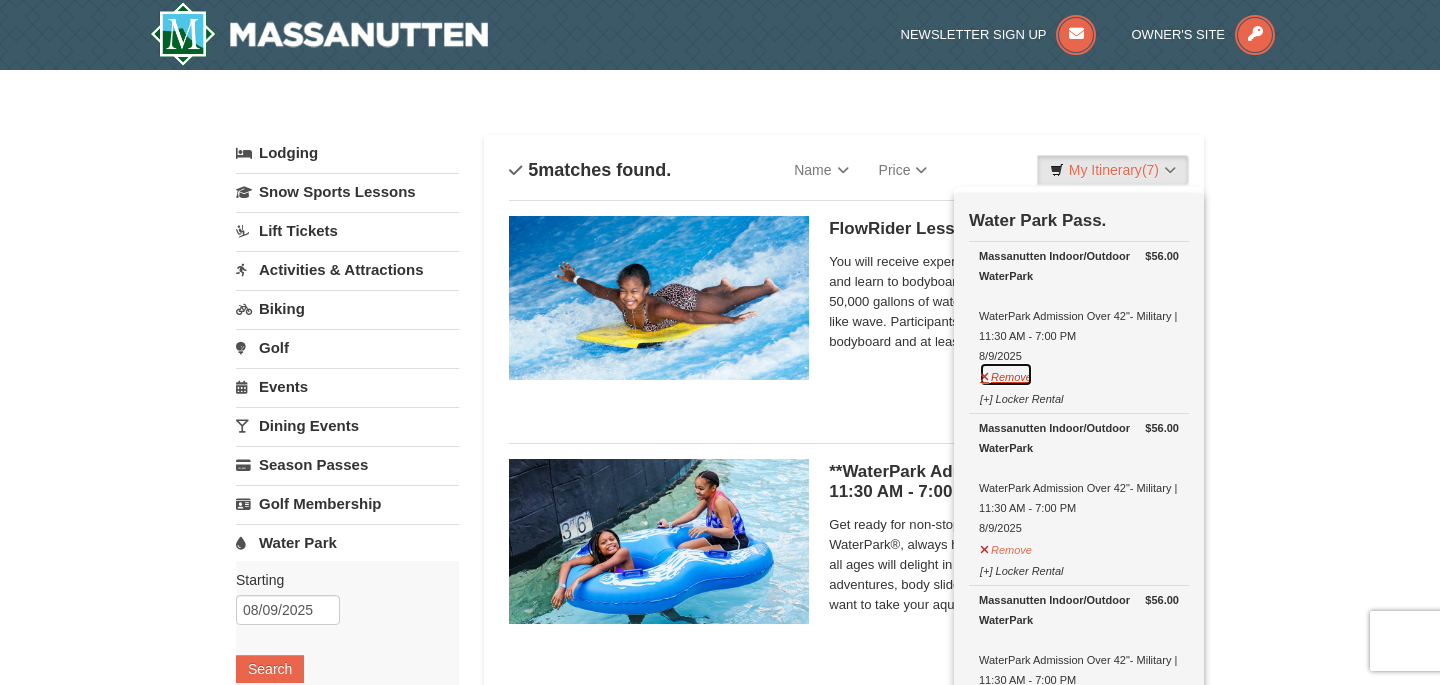 click on "Remove" at bounding box center [1006, 374] 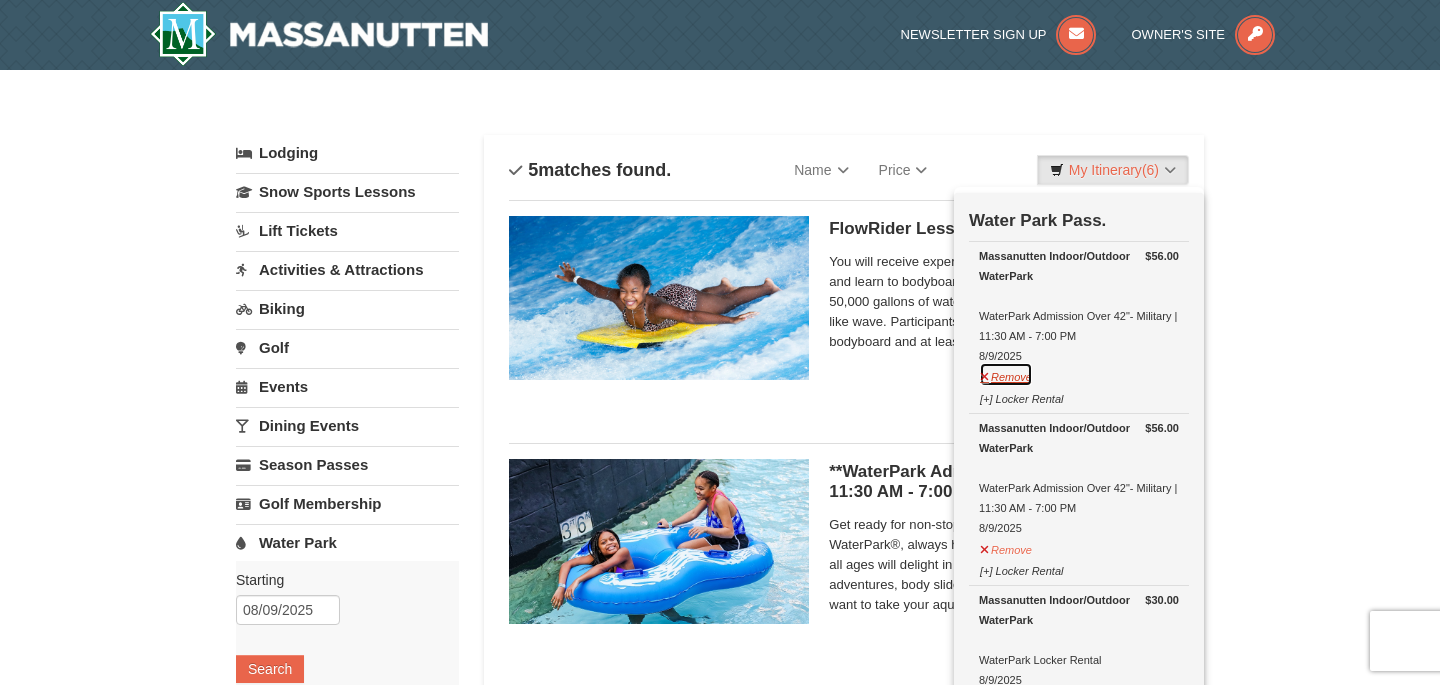click on "Remove" at bounding box center [1006, 374] 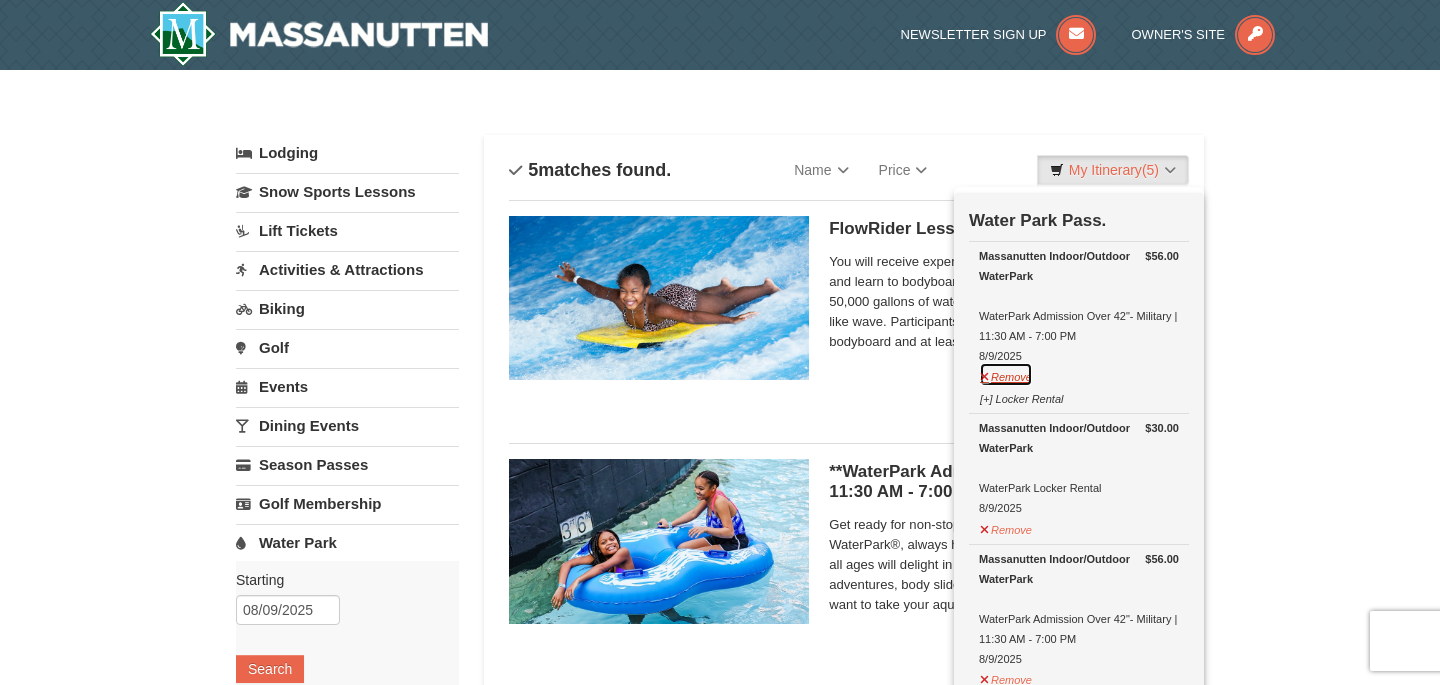 click on "Remove" at bounding box center [1006, 374] 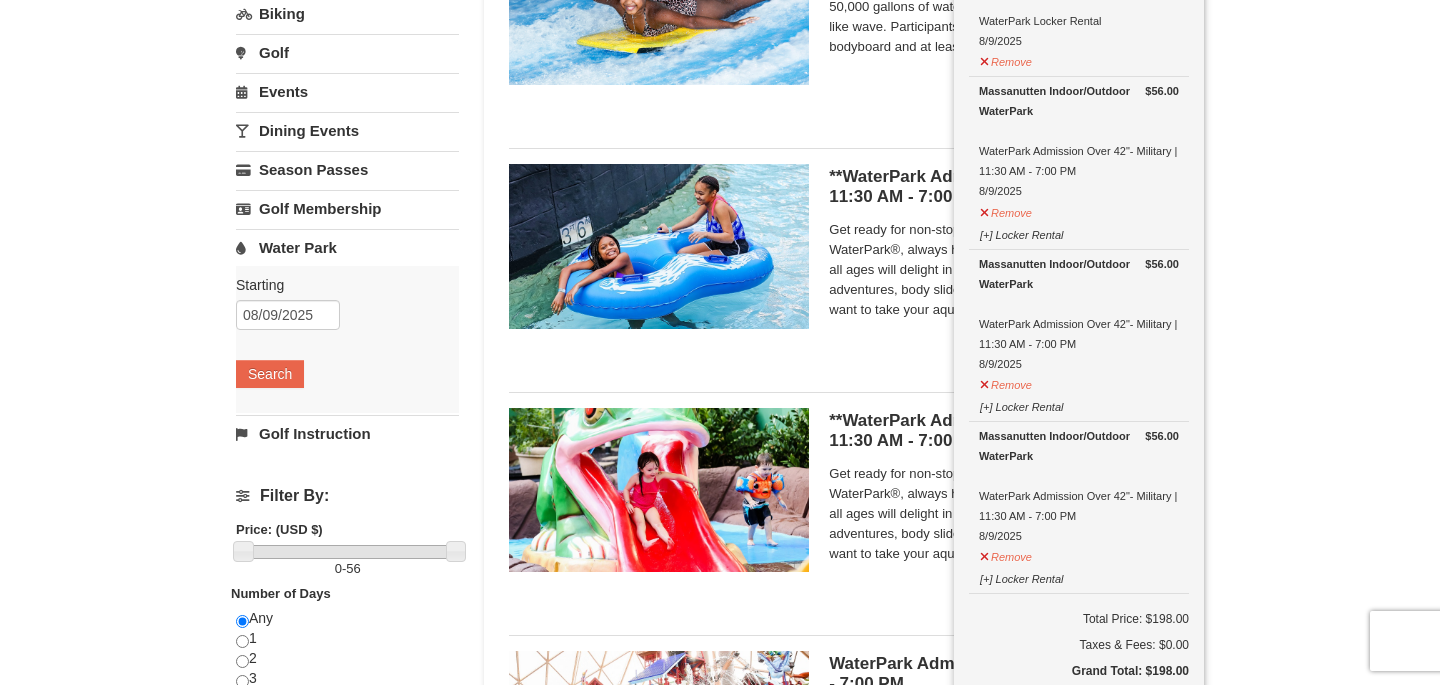 scroll, scrollTop: 296, scrollLeft: 0, axis: vertical 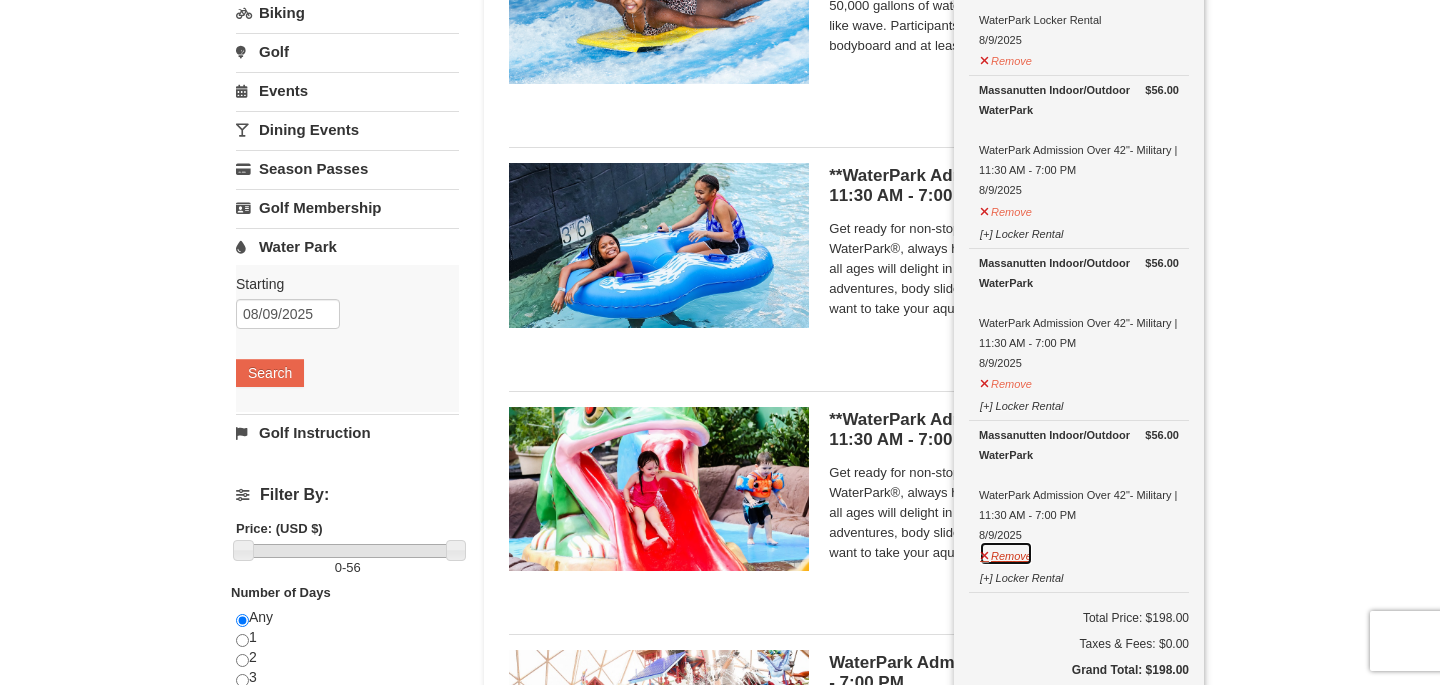 click on "Remove" at bounding box center (1006, 553) 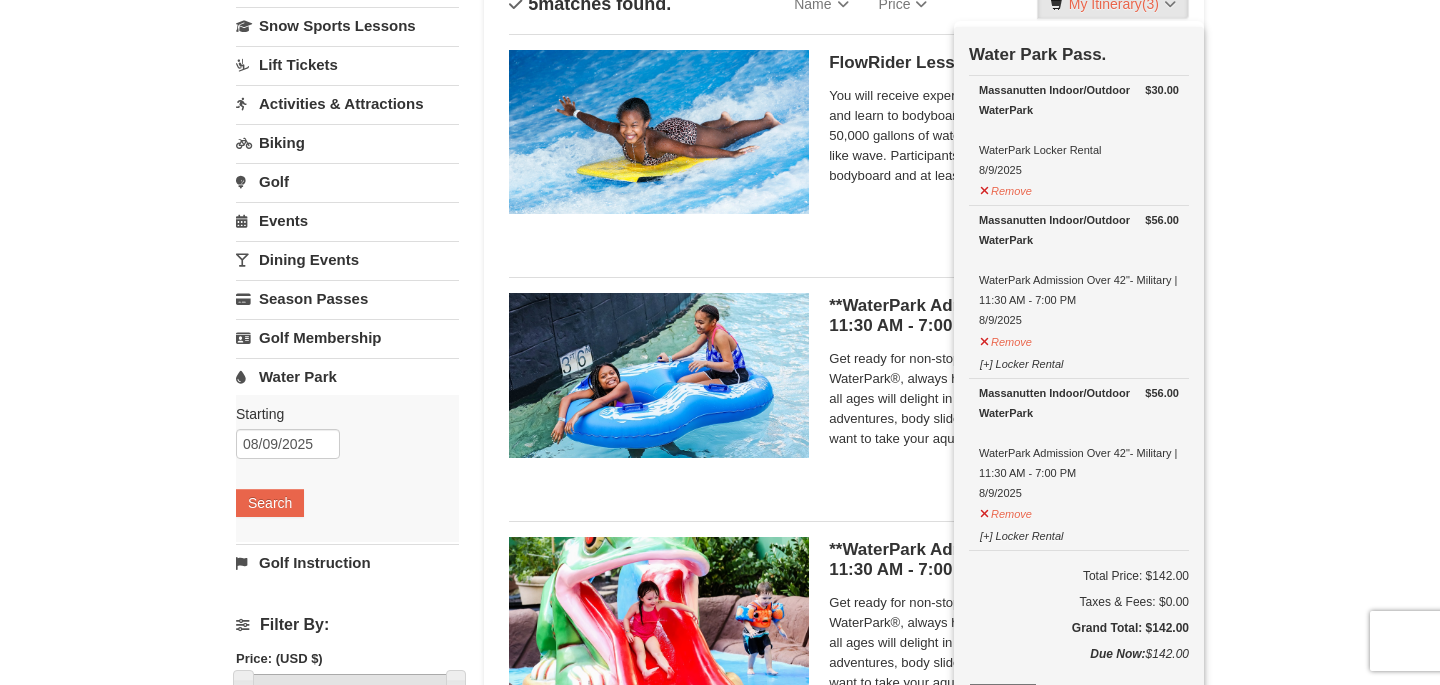 scroll, scrollTop: 164, scrollLeft: 0, axis: vertical 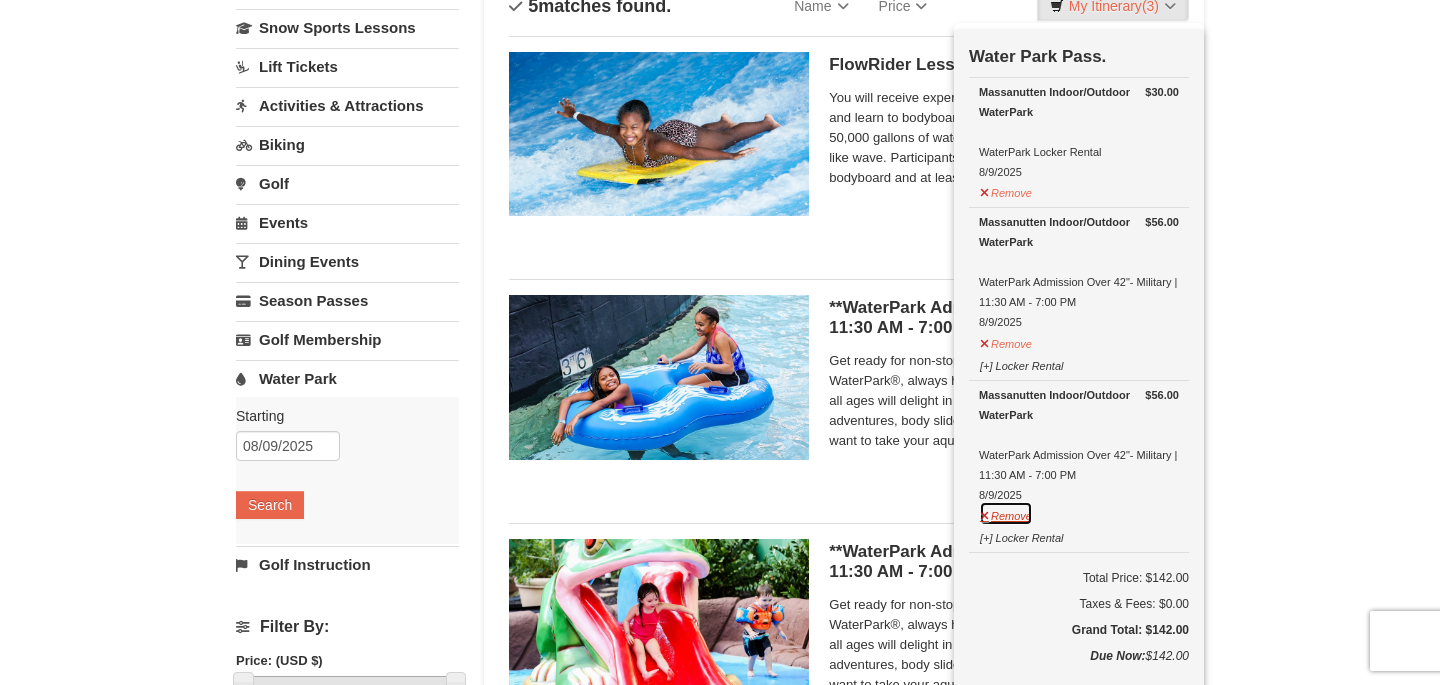 click on "Remove" at bounding box center (1006, 513) 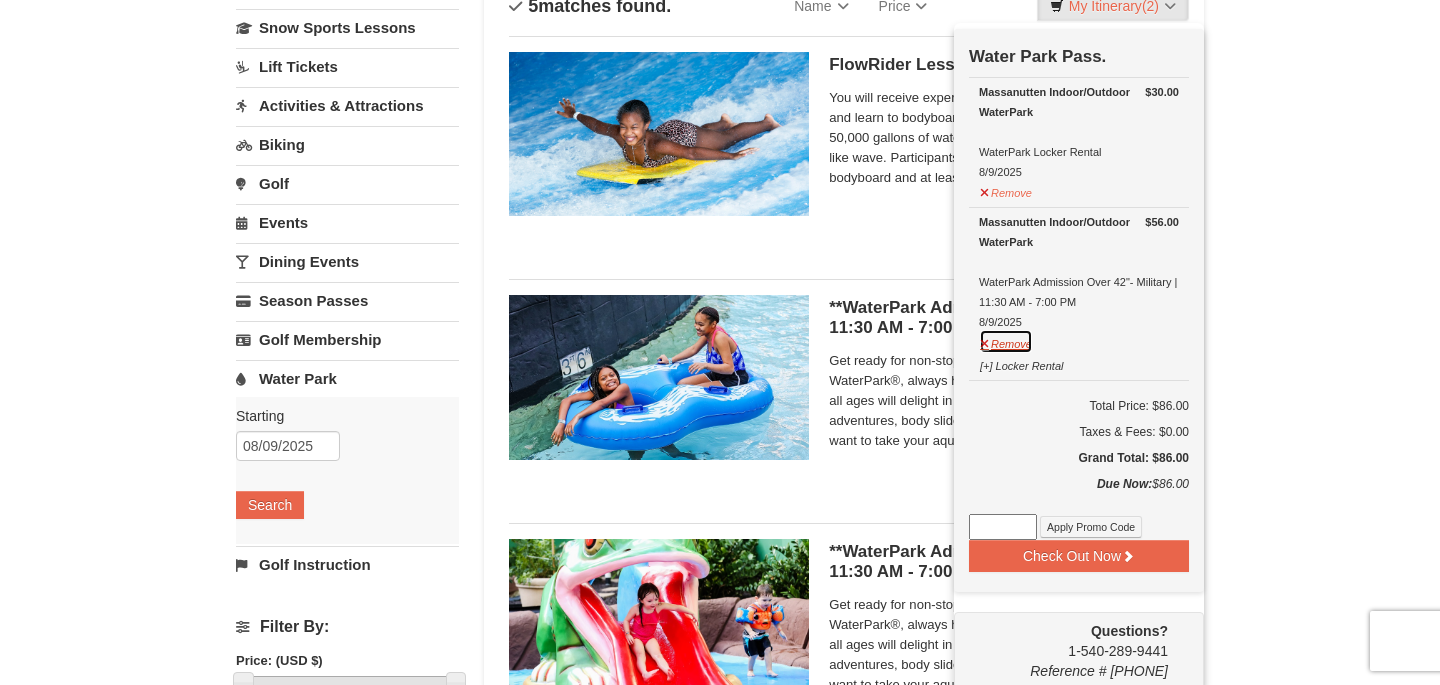 click on "Remove" at bounding box center [1006, 341] 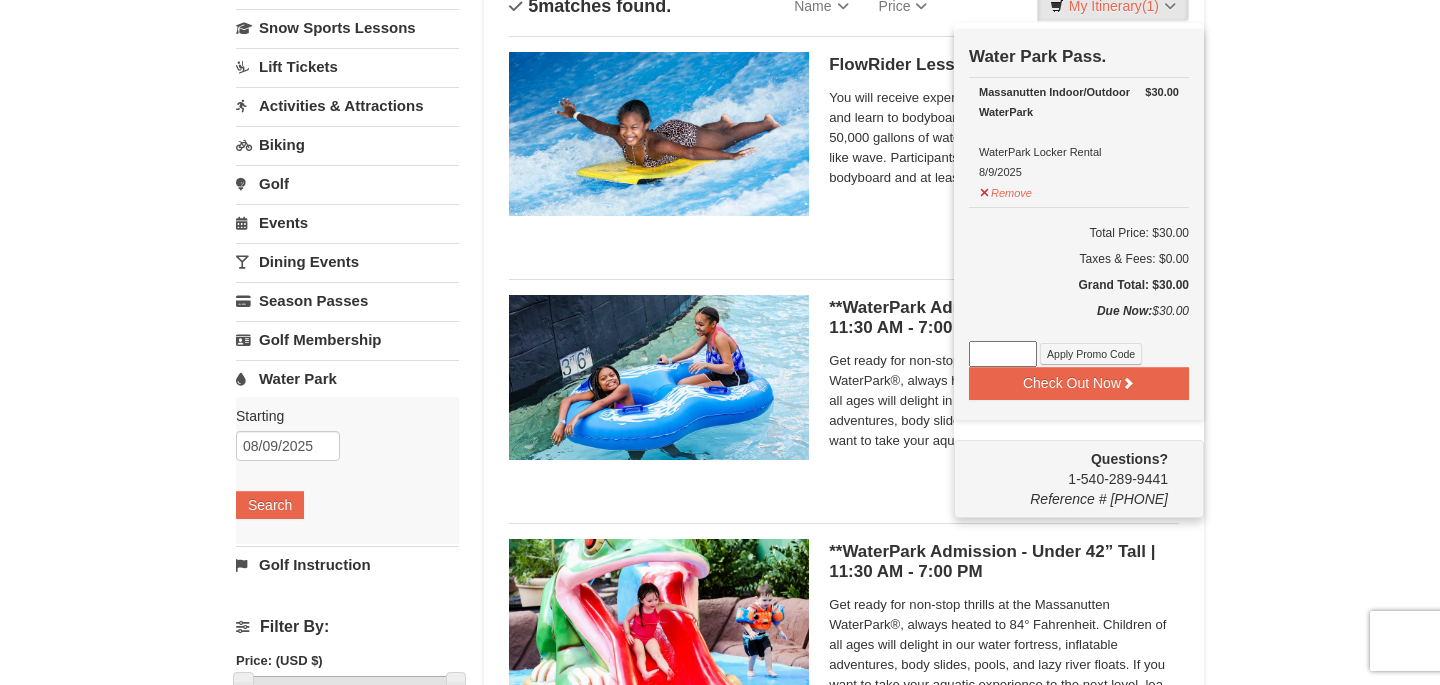 click on "×
Categories
List
Filter
My Itinerary (1)
Check Out Now
Water Park Pass.
$30.00
Massanutten Indoor/Outdoor WaterPark
WaterPark Locker Rental
8/9/2025" at bounding box center [720, 607] 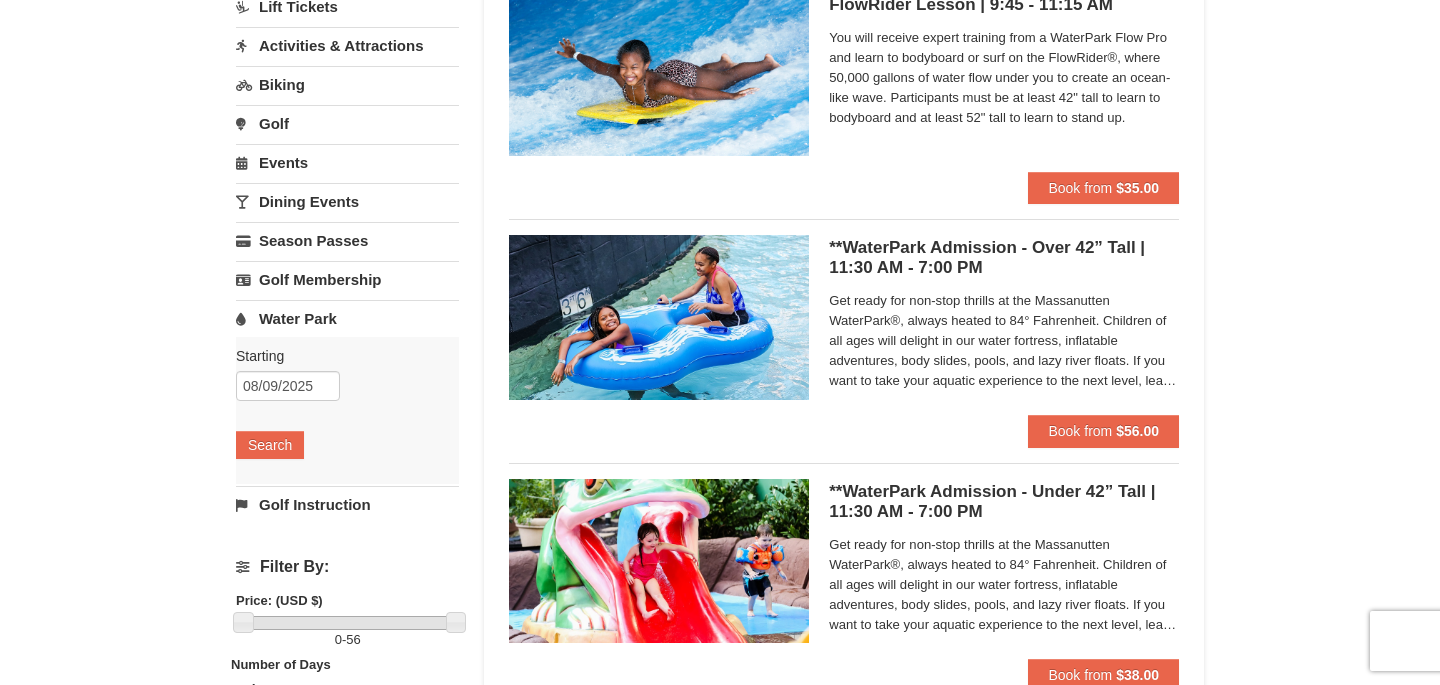 scroll, scrollTop: 225, scrollLeft: 0, axis: vertical 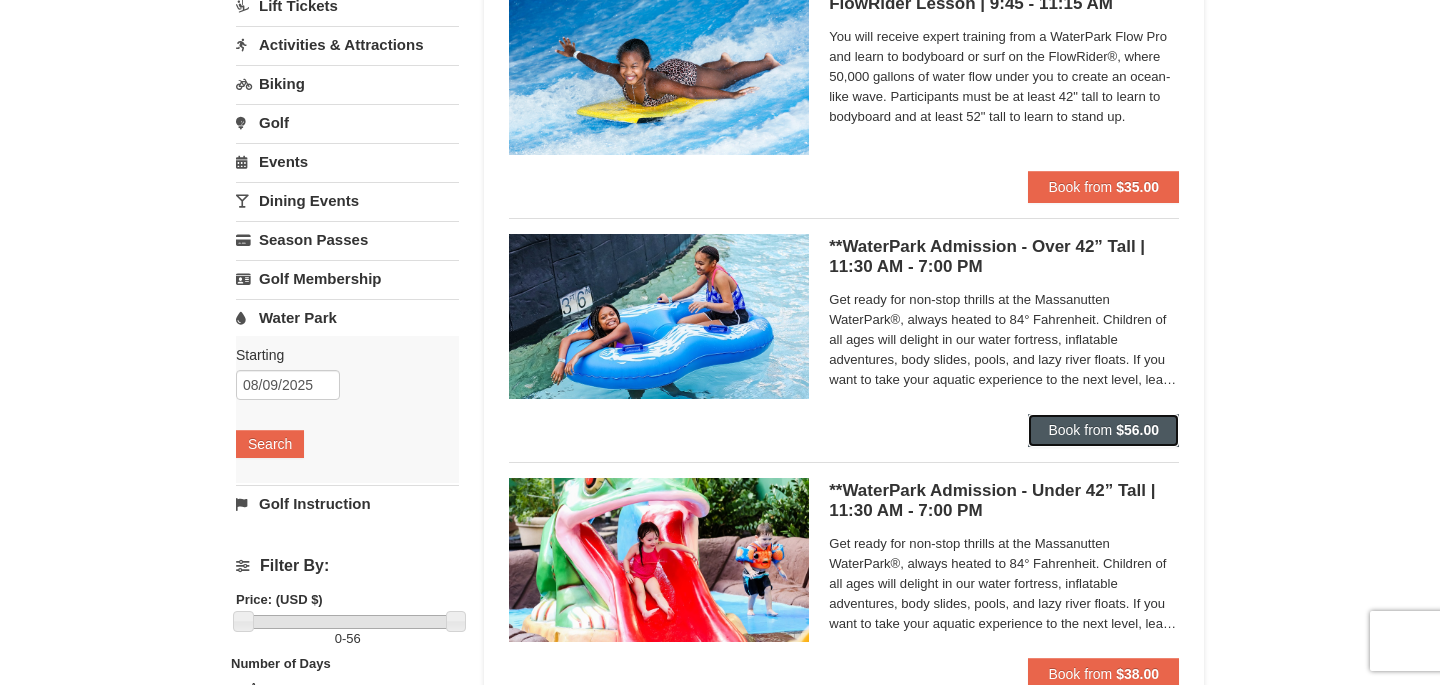 click on "Book from" at bounding box center (1080, 430) 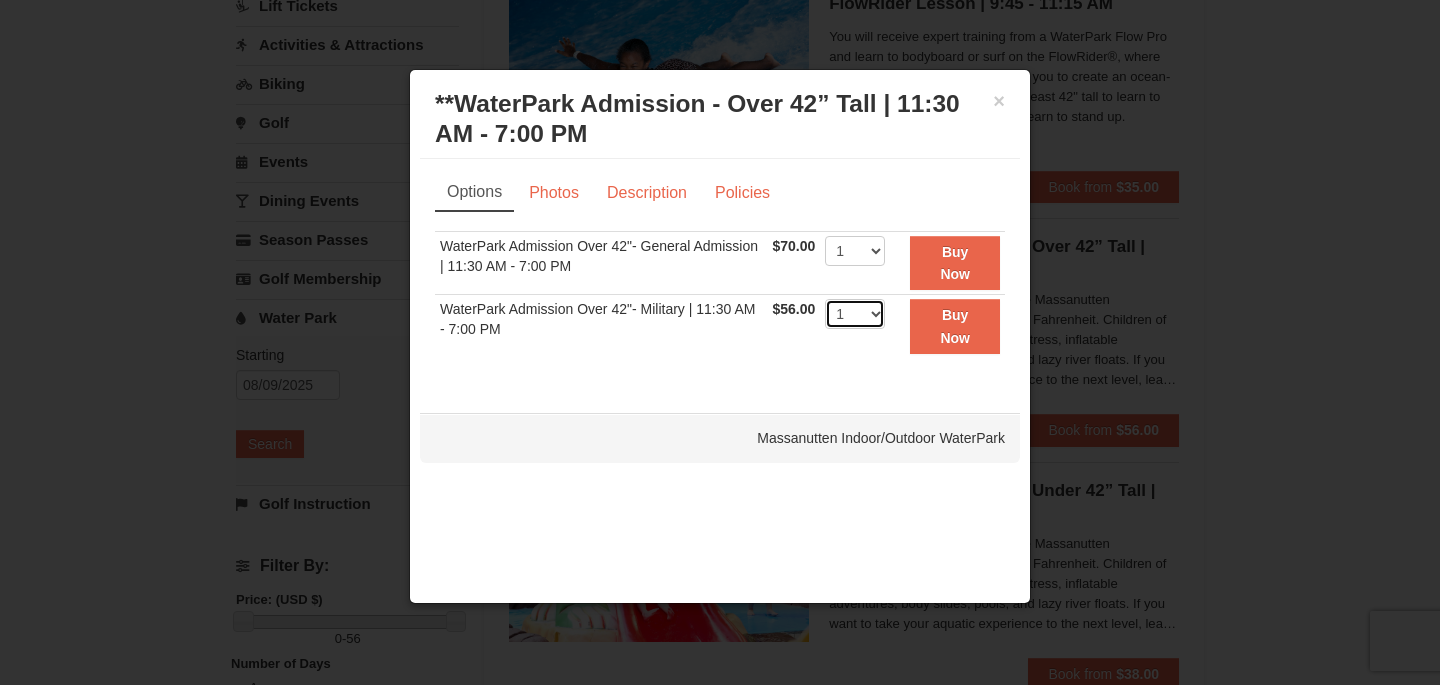 click on "1
2
3
4
5
6
7
8
9
10
11
12
13
14
15
16
17
18
19
20
21 22" at bounding box center (855, 314) 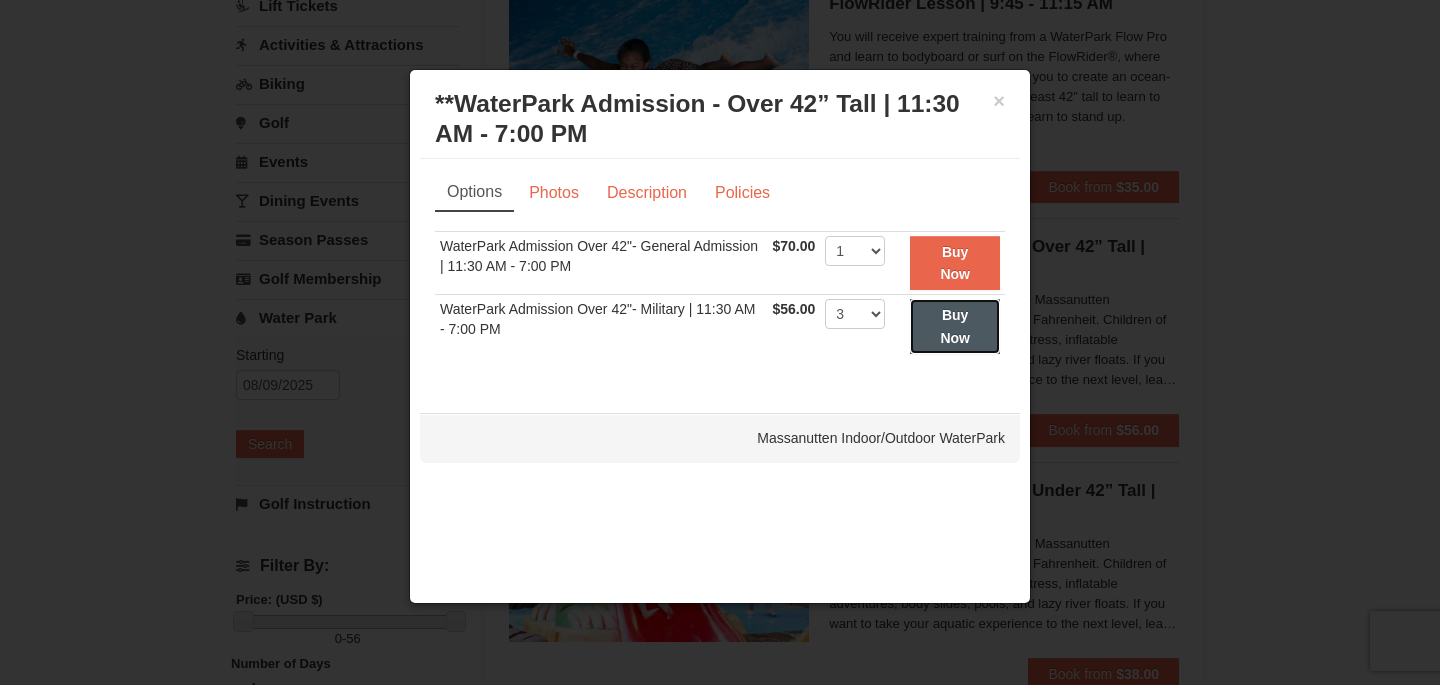 click on "Buy Now" at bounding box center [955, 326] 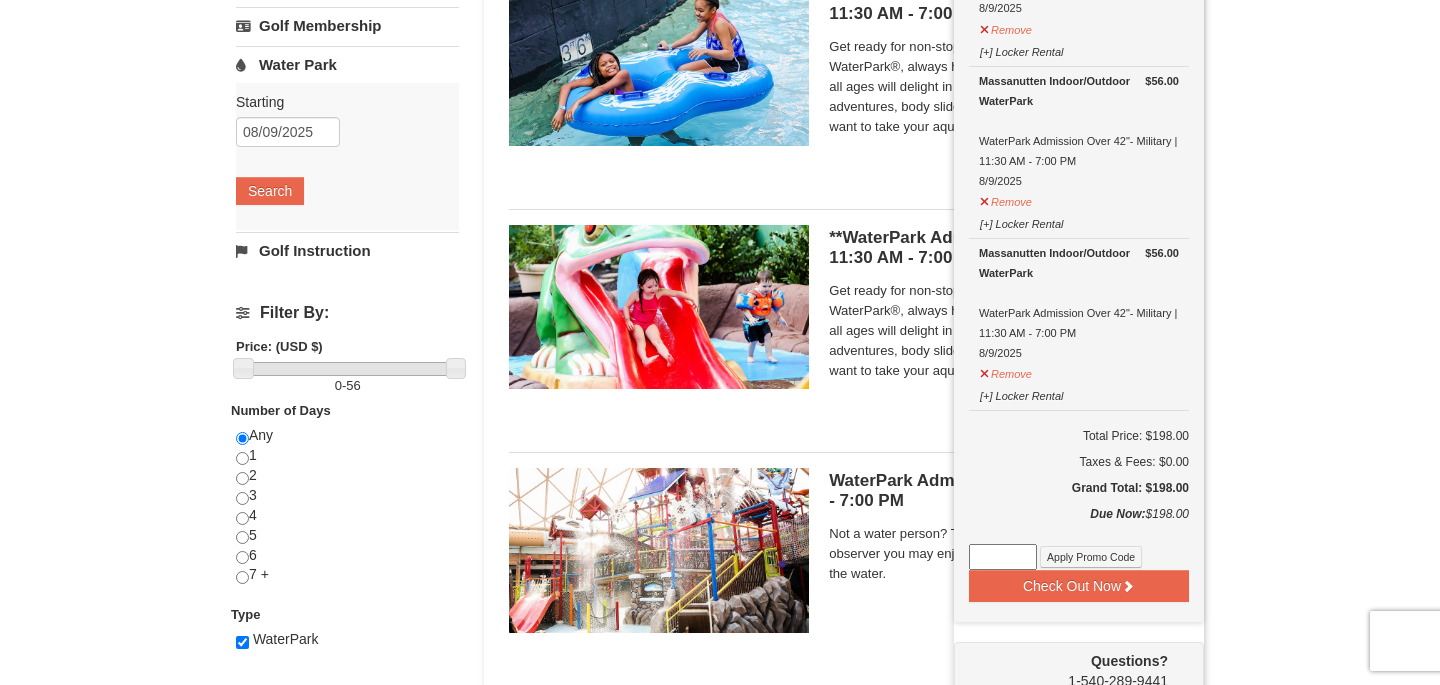 scroll, scrollTop: 487, scrollLeft: 0, axis: vertical 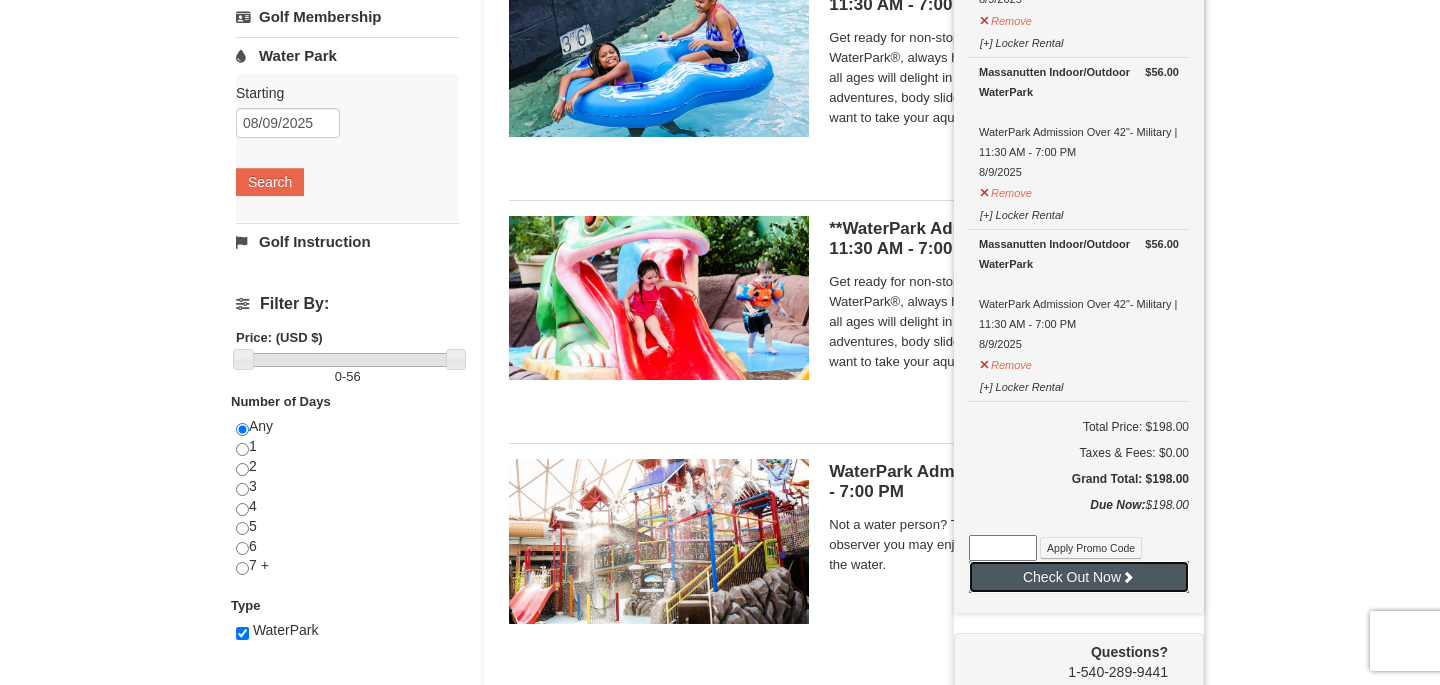 click on "Check Out Now" at bounding box center [1079, 577] 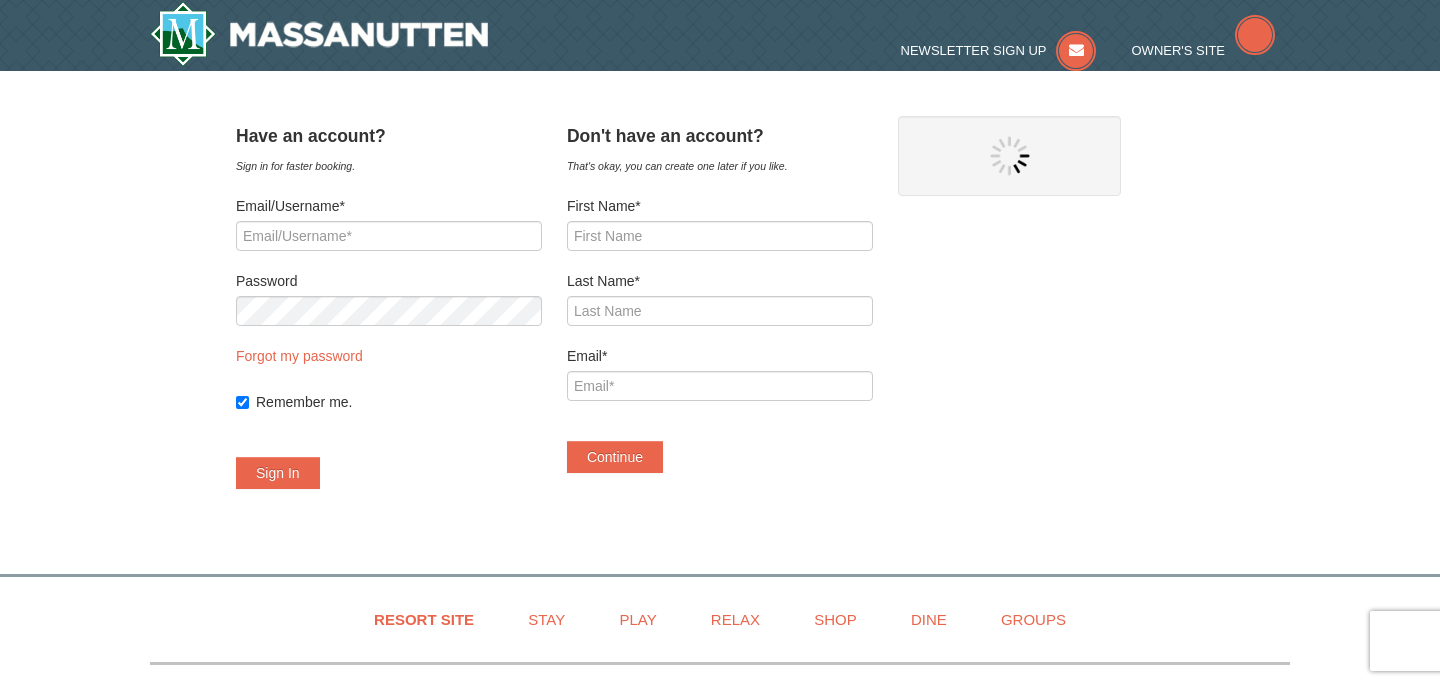 scroll, scrollTop: 0, scrollLeft: 0, axis: both 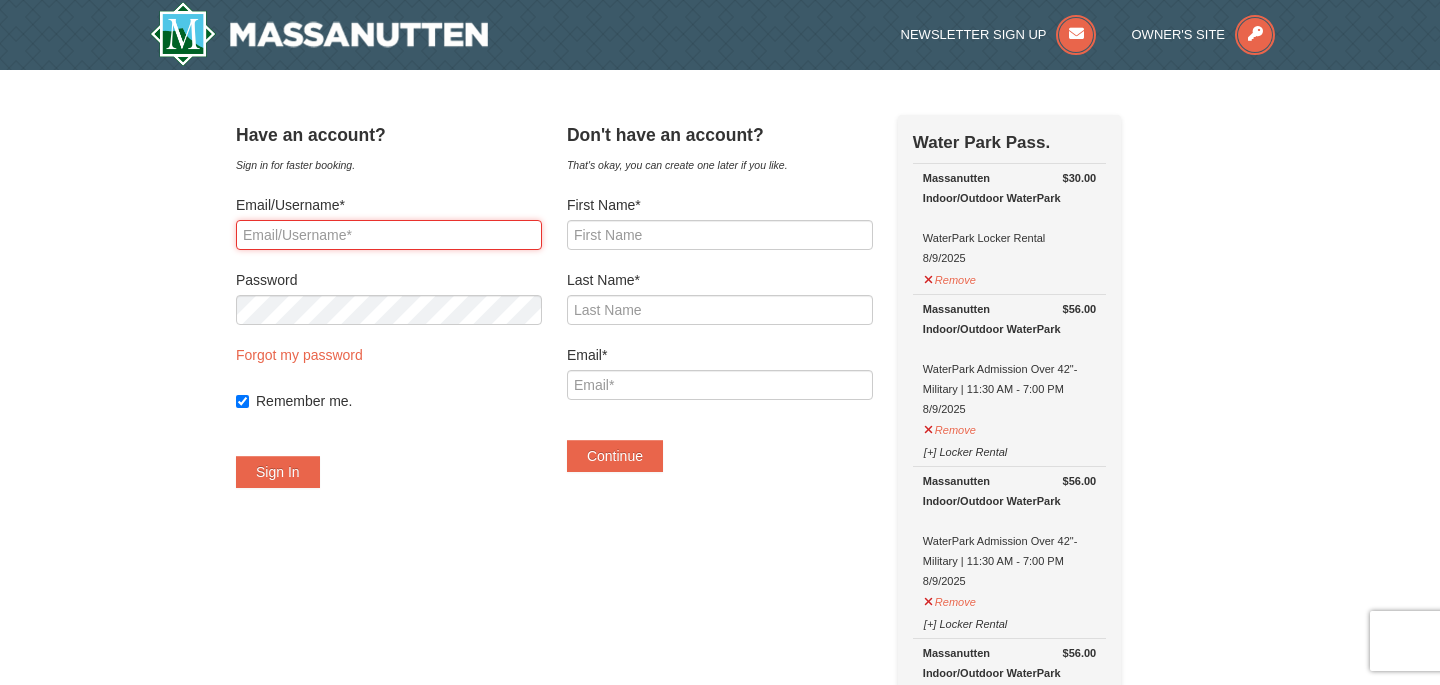 type on "[EMAIL]" 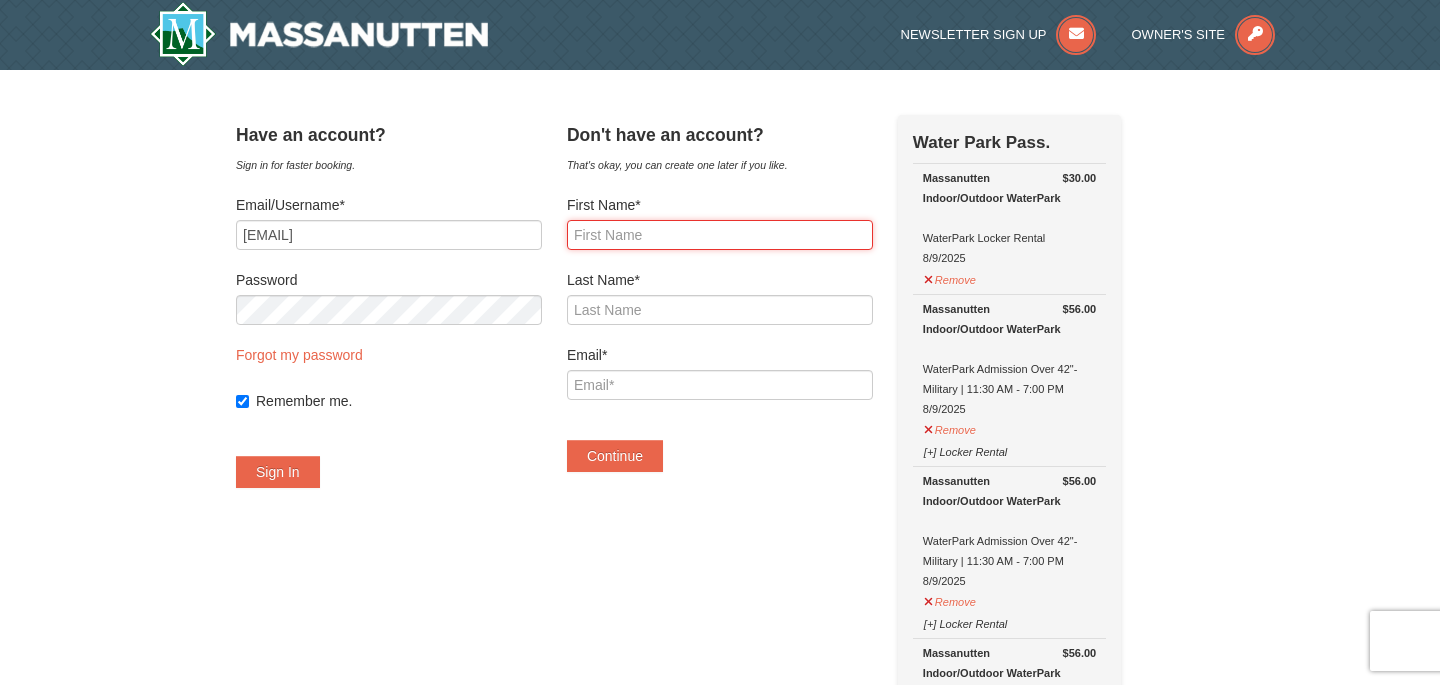 click on "First Name*" at bounding box center [720, 235] 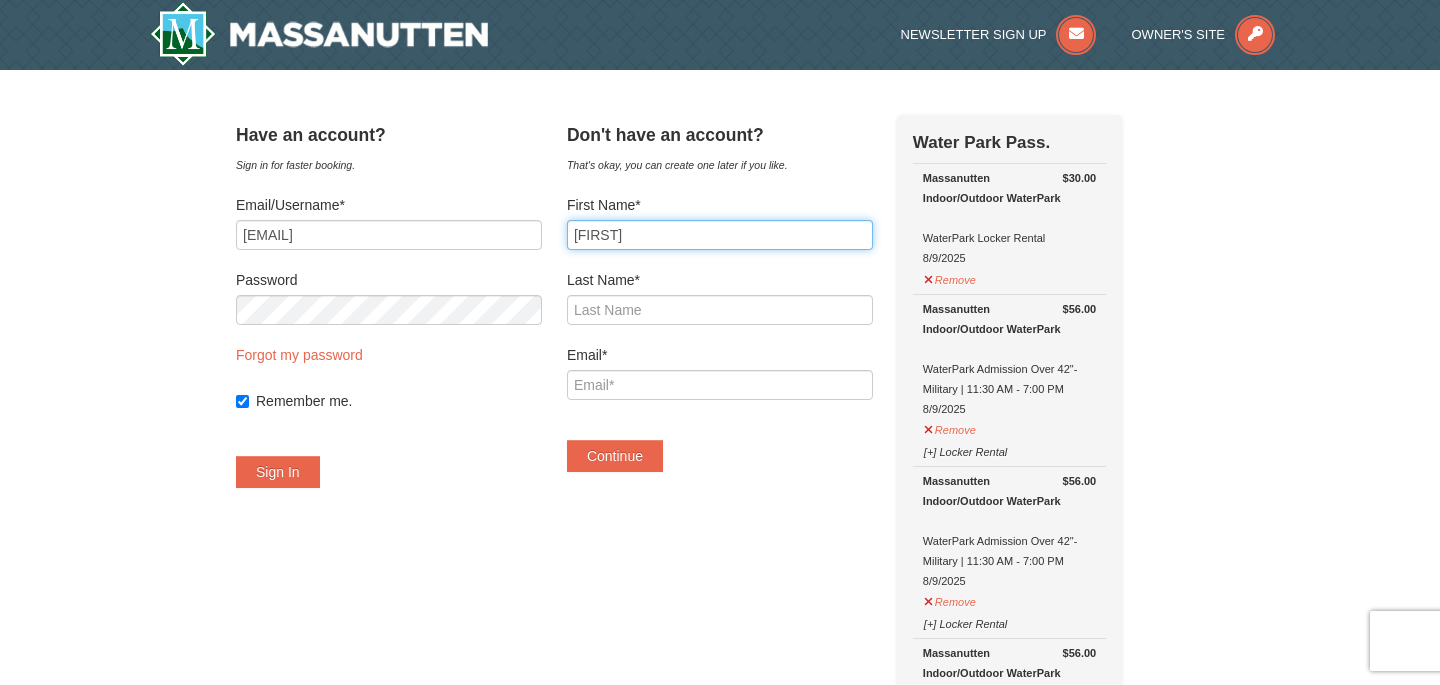 type on "[LAST]" 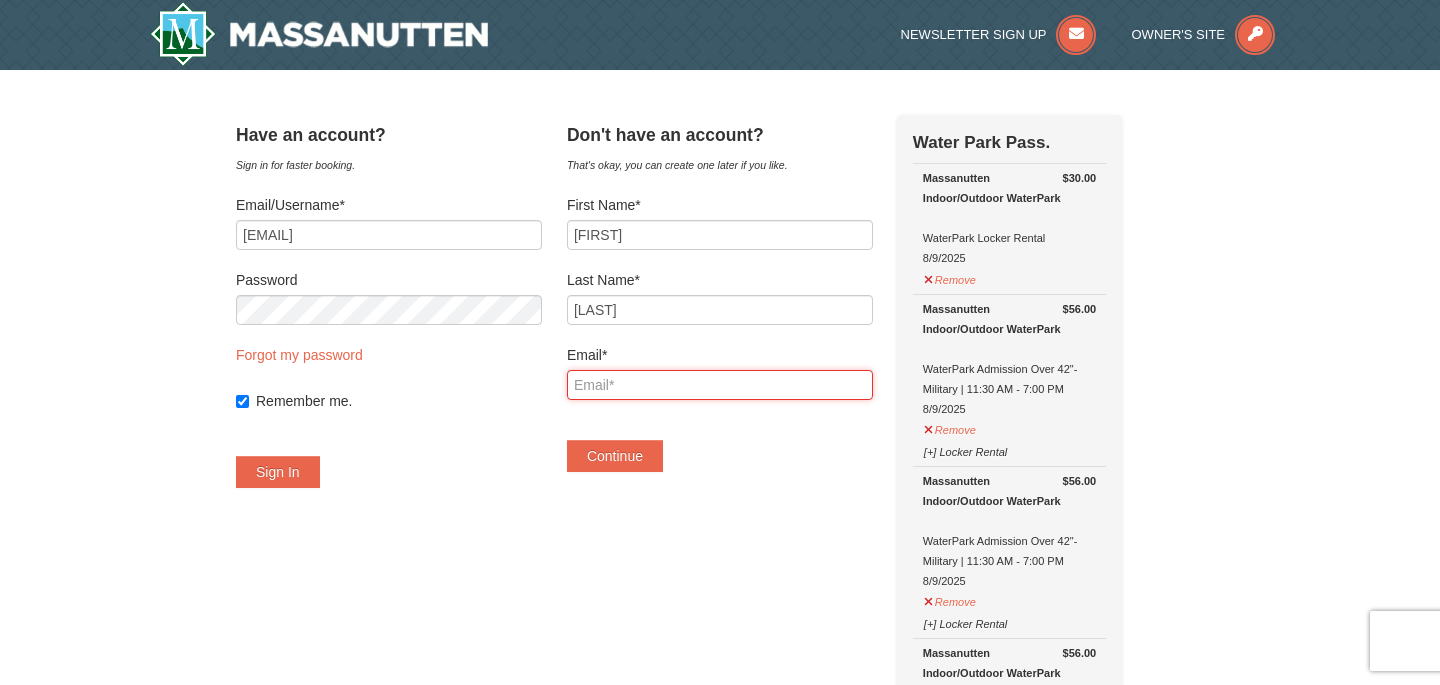 type on "[EMAIL]" 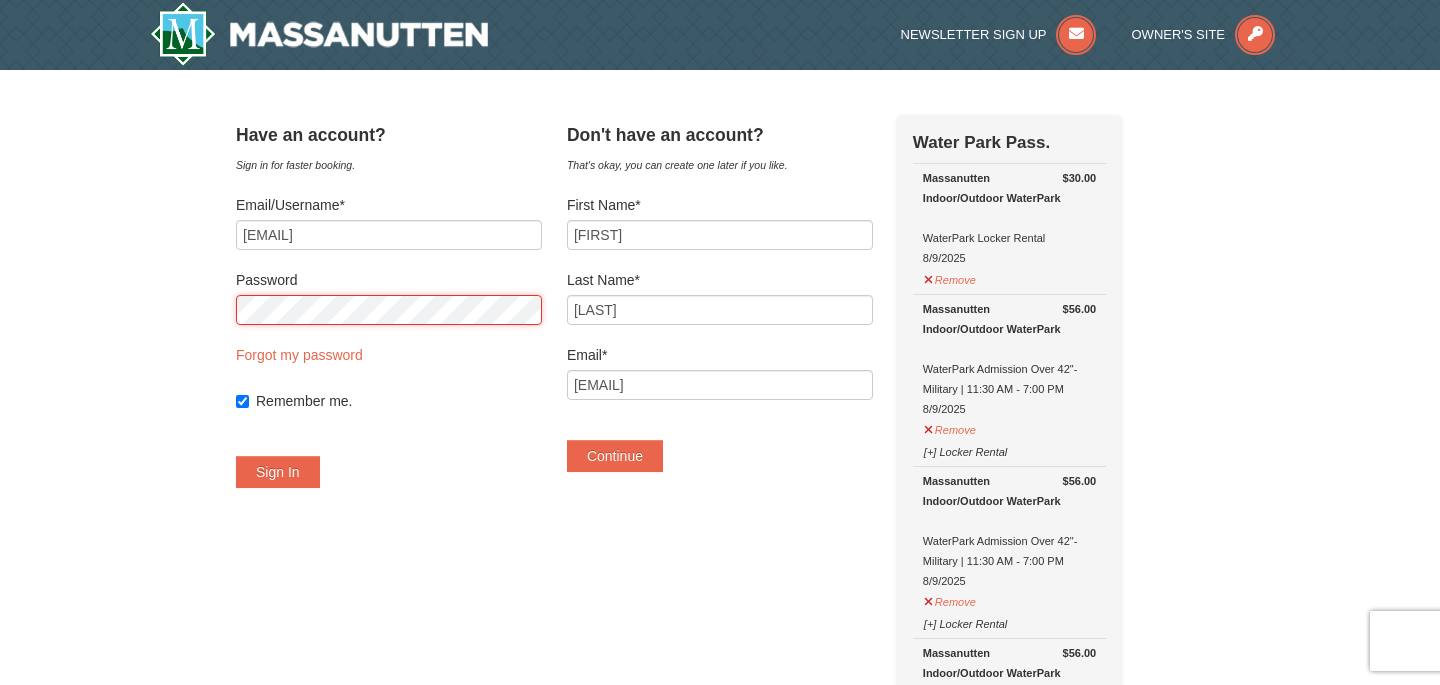 click on "Have an account? Sign in for faster booking. Email/Username* [EMAIL] Password Forgot my password Remember me. Sign In" at bounding box center (720, 834) 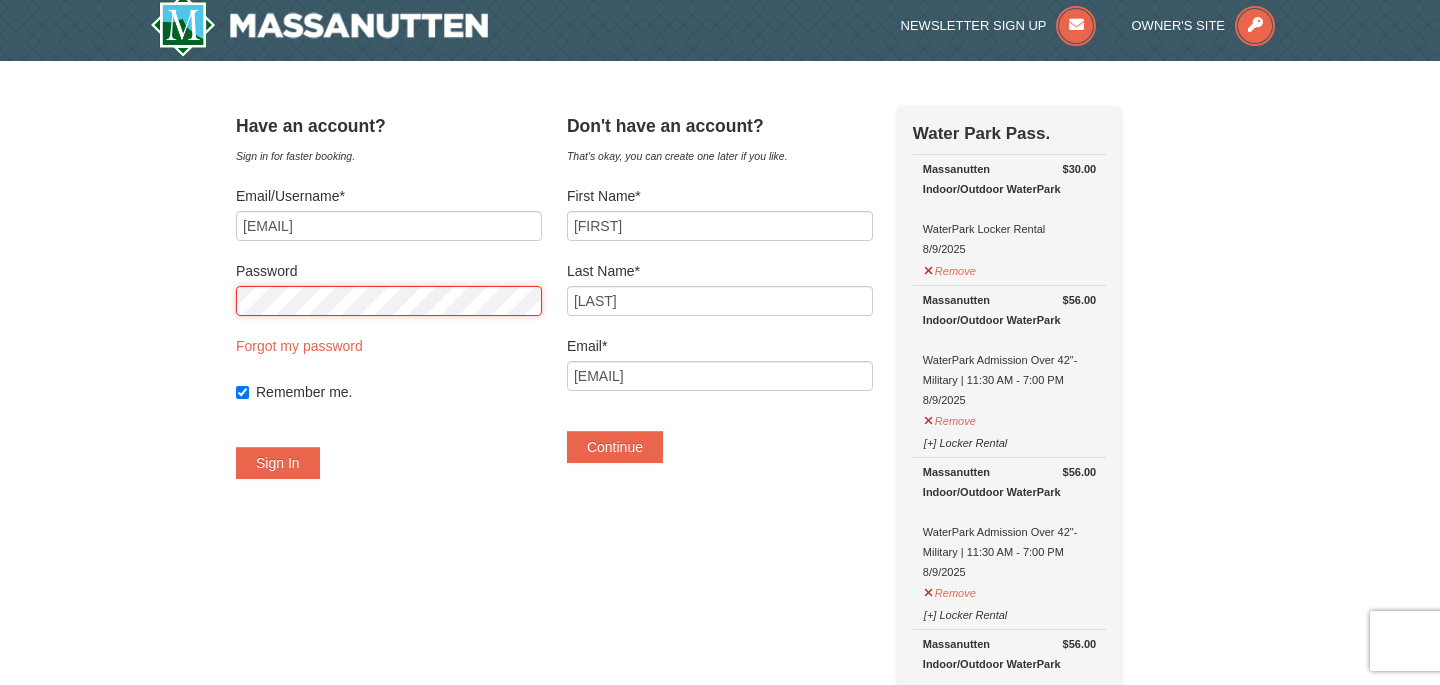 scroll, scrollTop: 0, scrollLeft: 0, axis: both 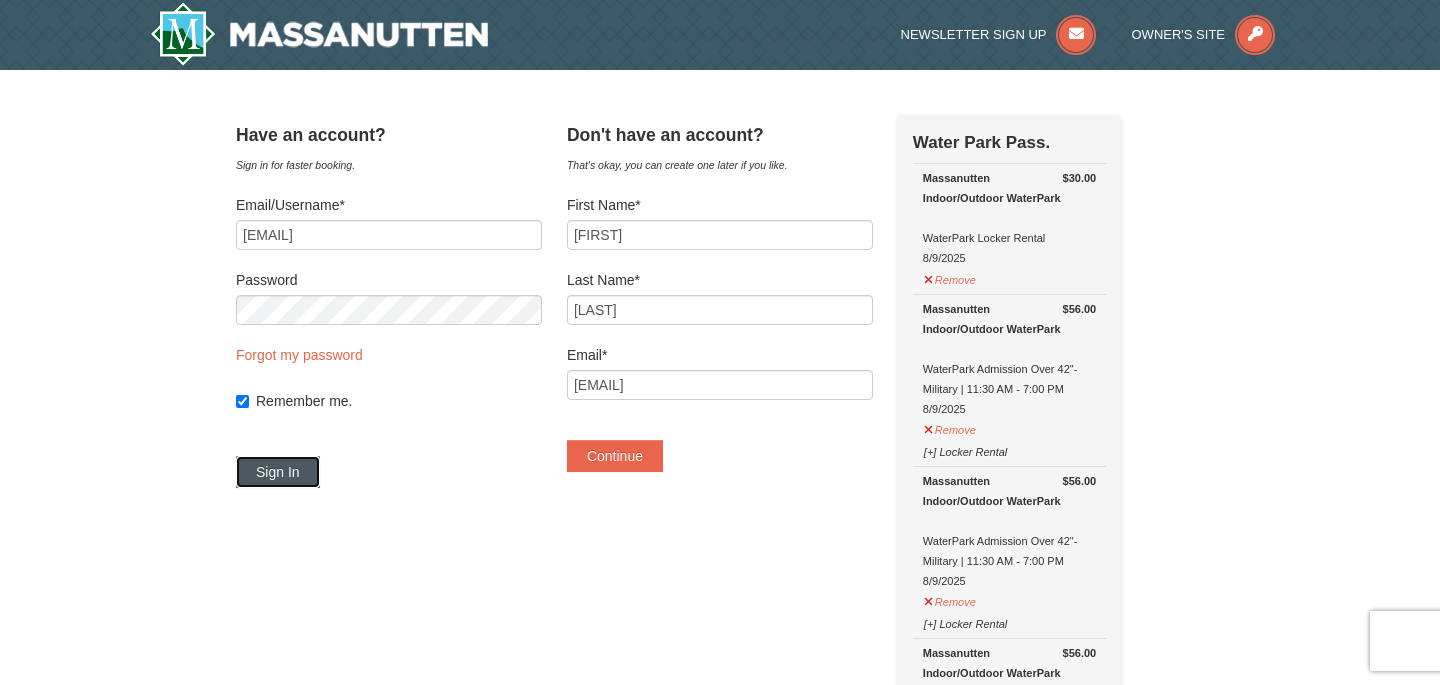 click on "Sign In" at bounding box center (278, 472) 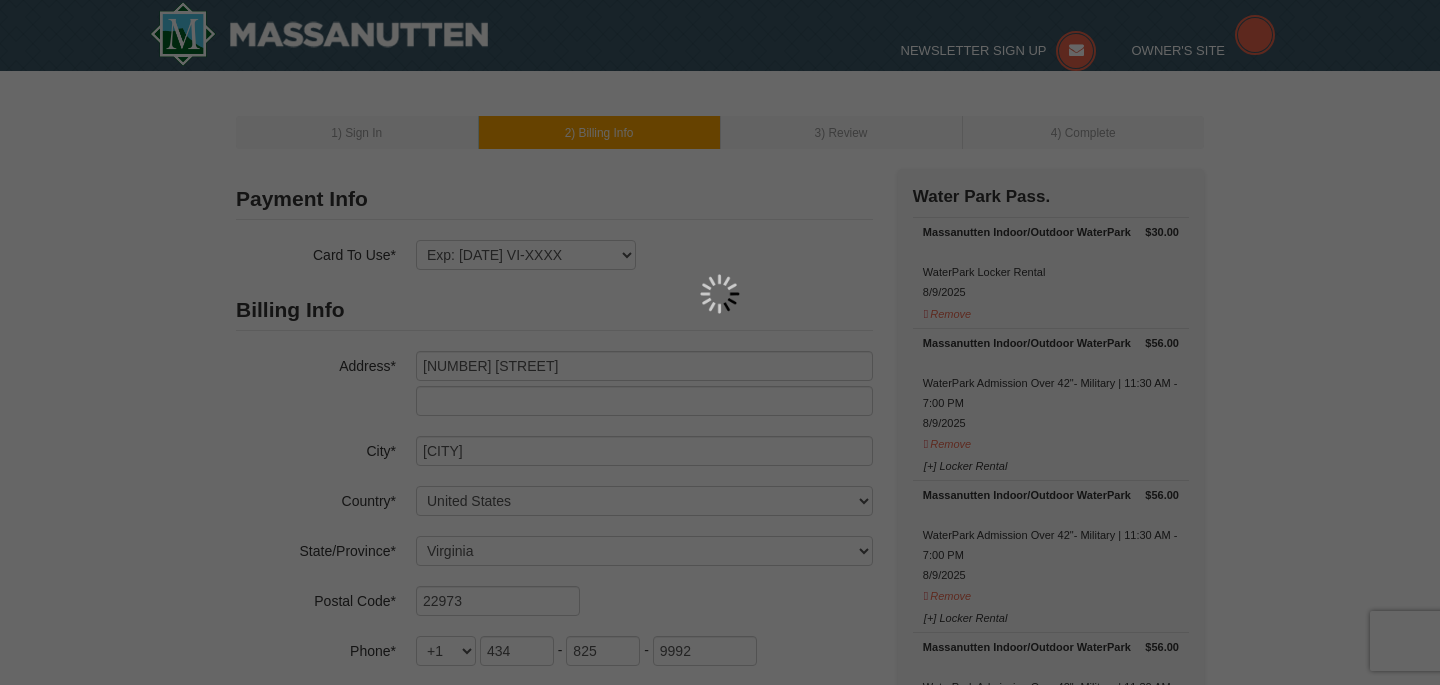 select on "VA" 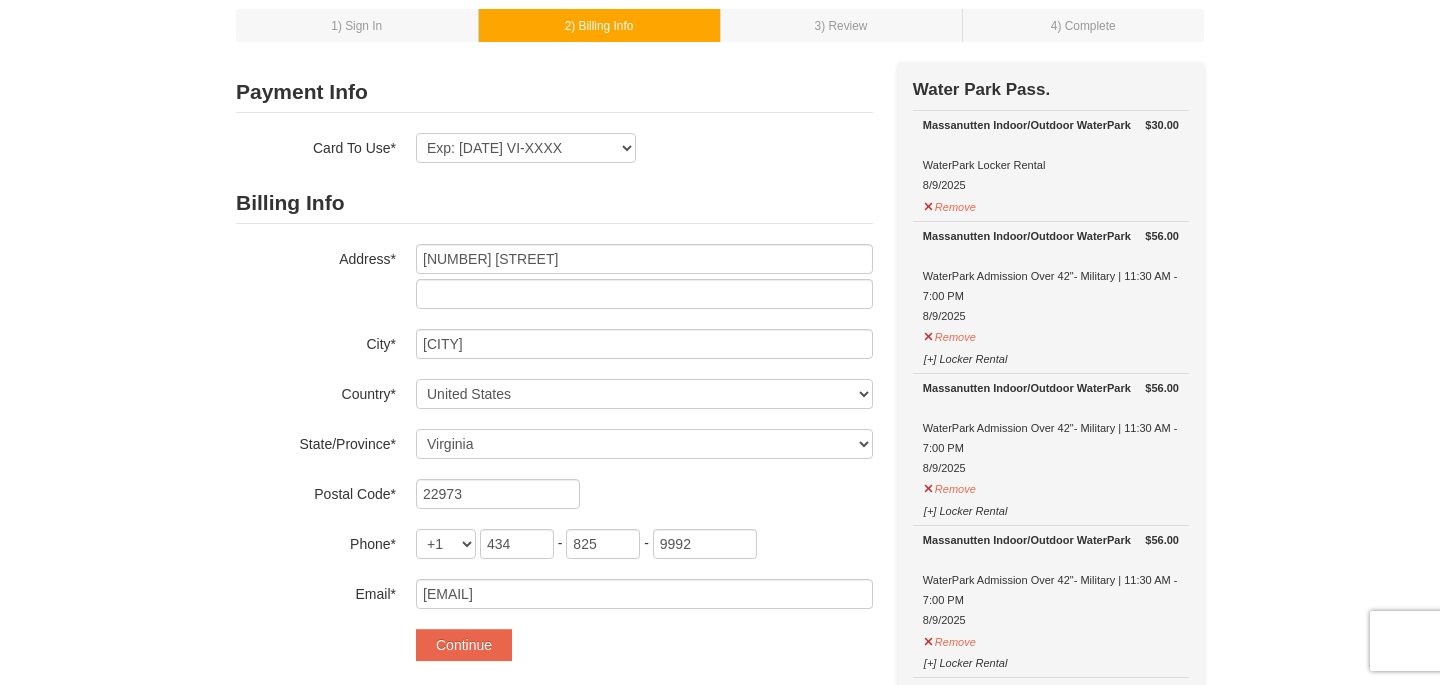 scroll, scrollTop: 105, scrollLeft: 0, axis: vertical 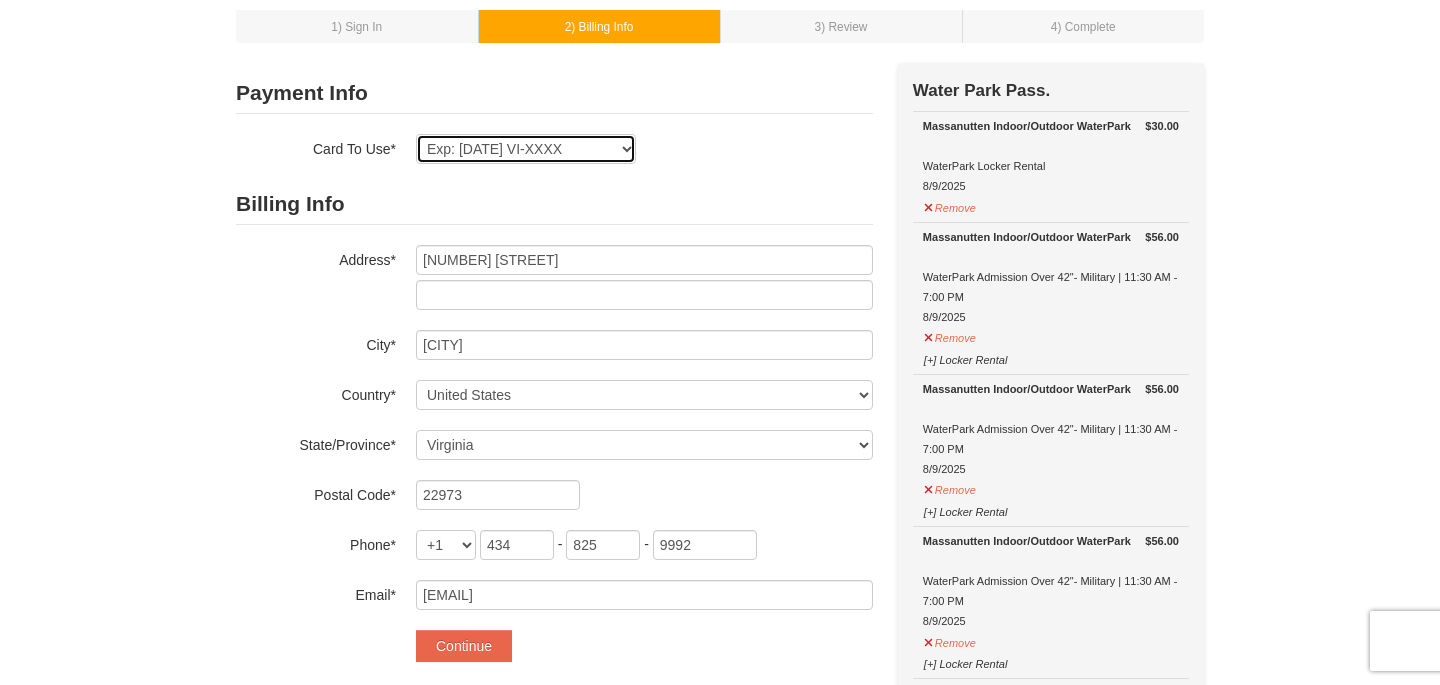 click on "Exp: [DATE] VI-XXXX Exp: [DATE] VI-XXXX New Card" at bounding box center [526, 149] 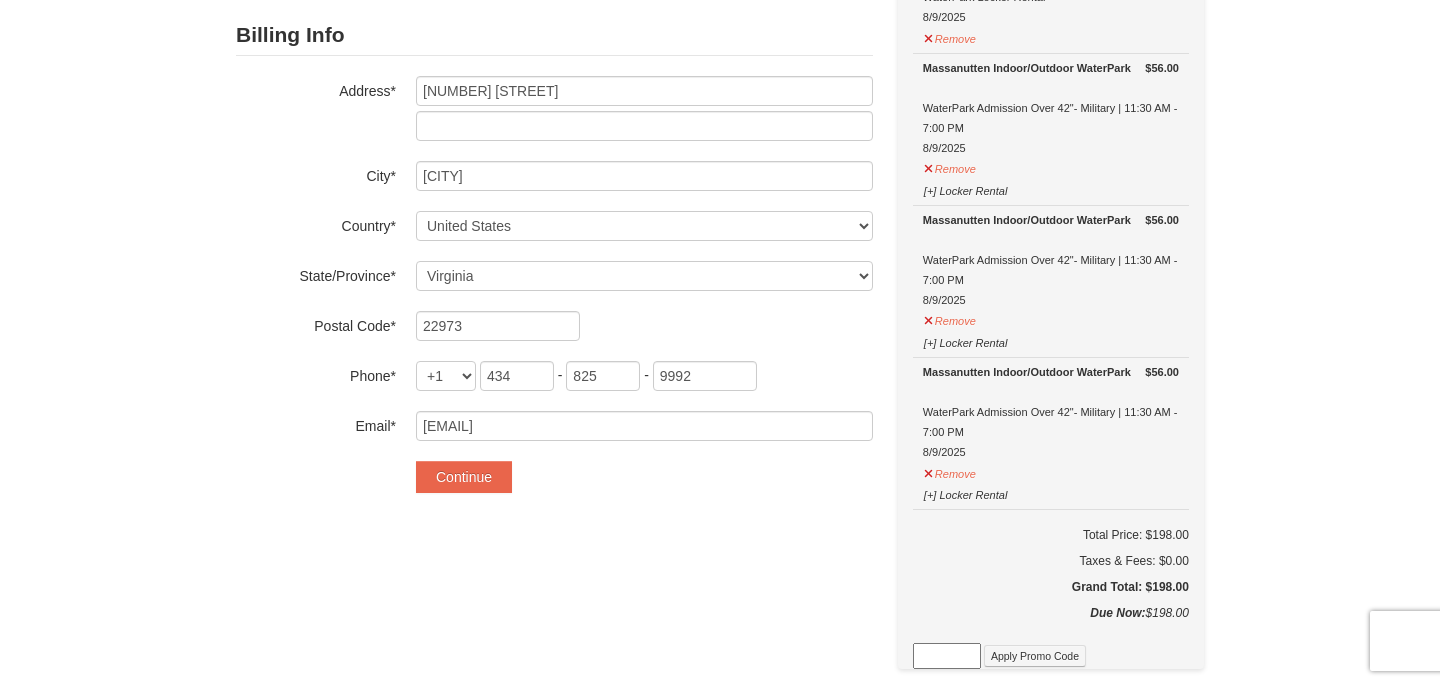 scroll, scrollTop: 275, scrollLeft: 0, axis: vertical 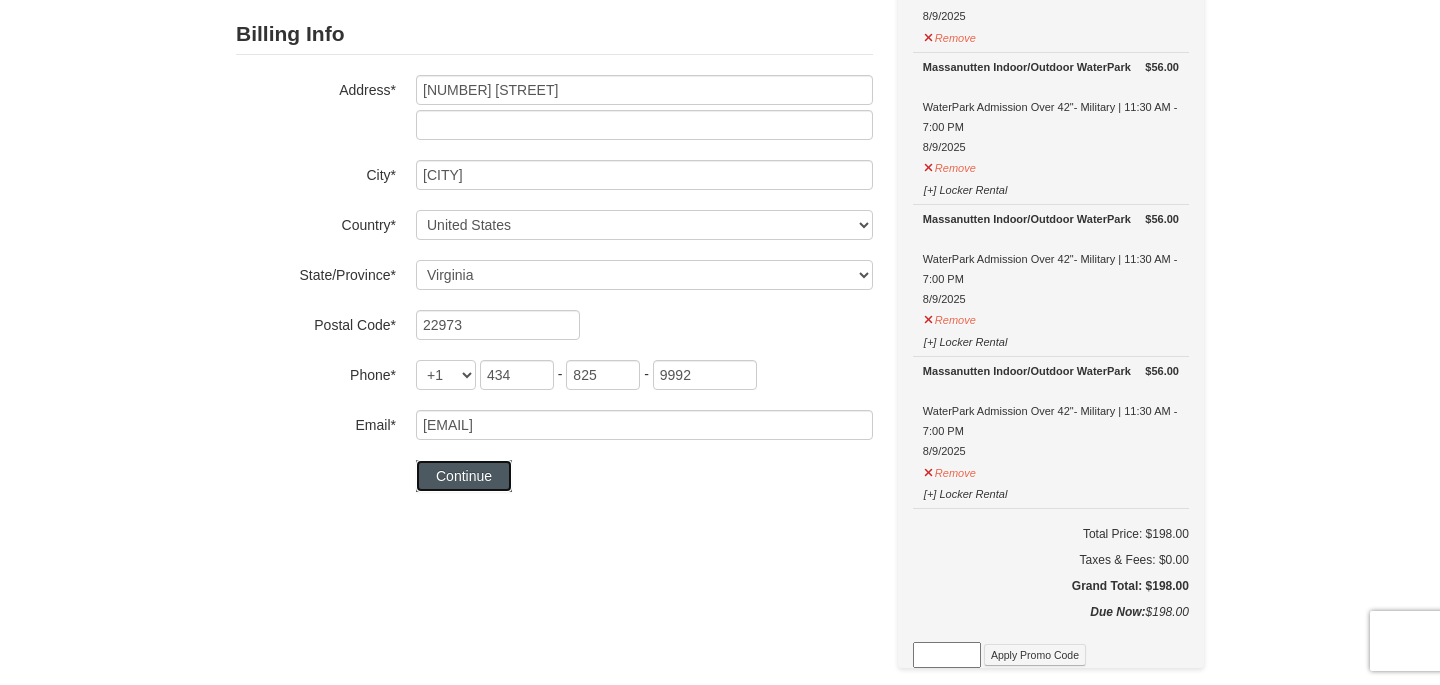 click on "Continue" at bounding box center [464, 476] 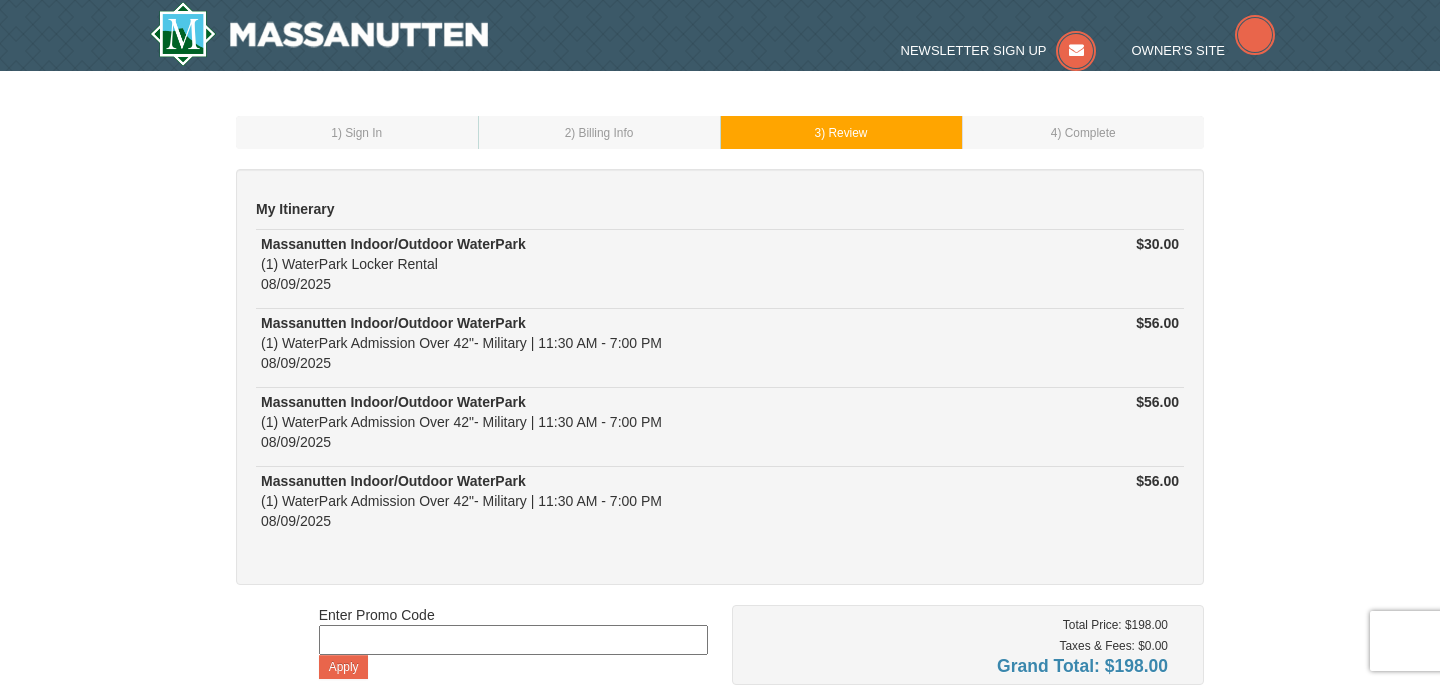 scroll, scrollTop: 144, scrollLeft: 0, axis: vertical 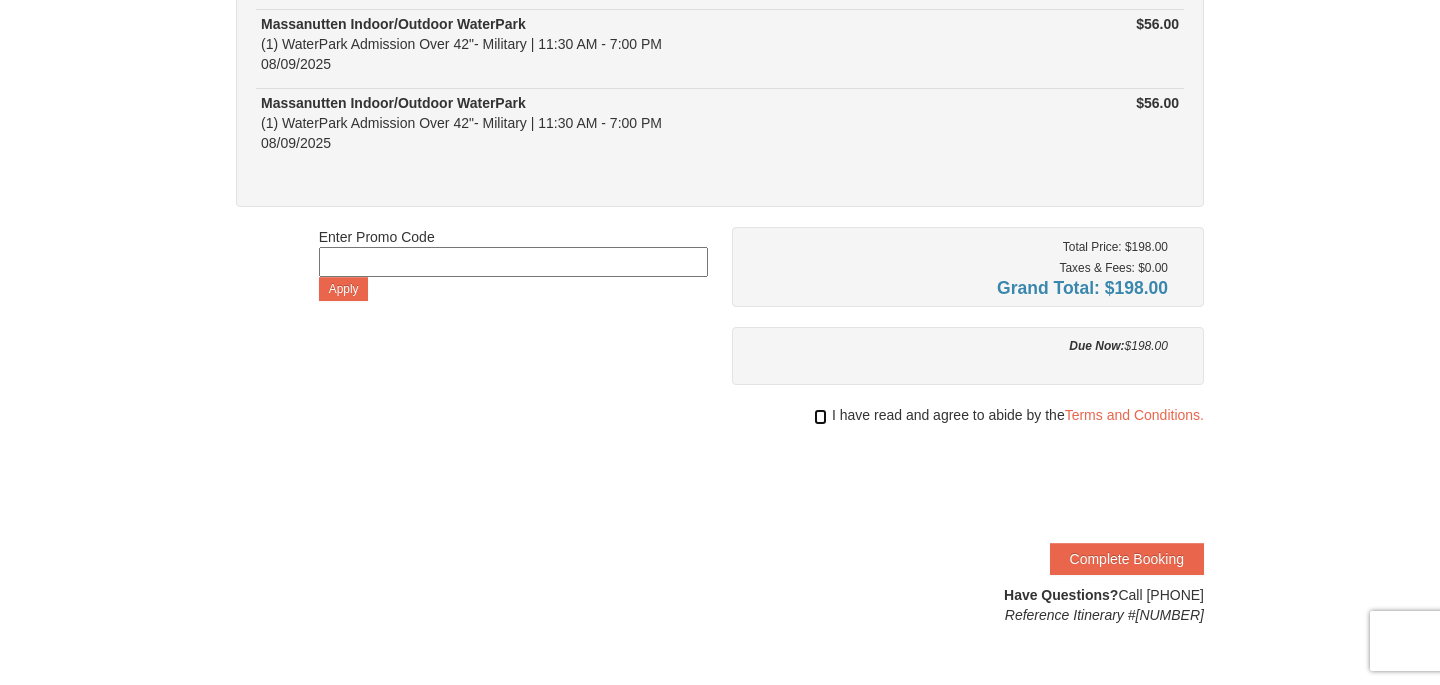 click at bounding box center (820, 417) 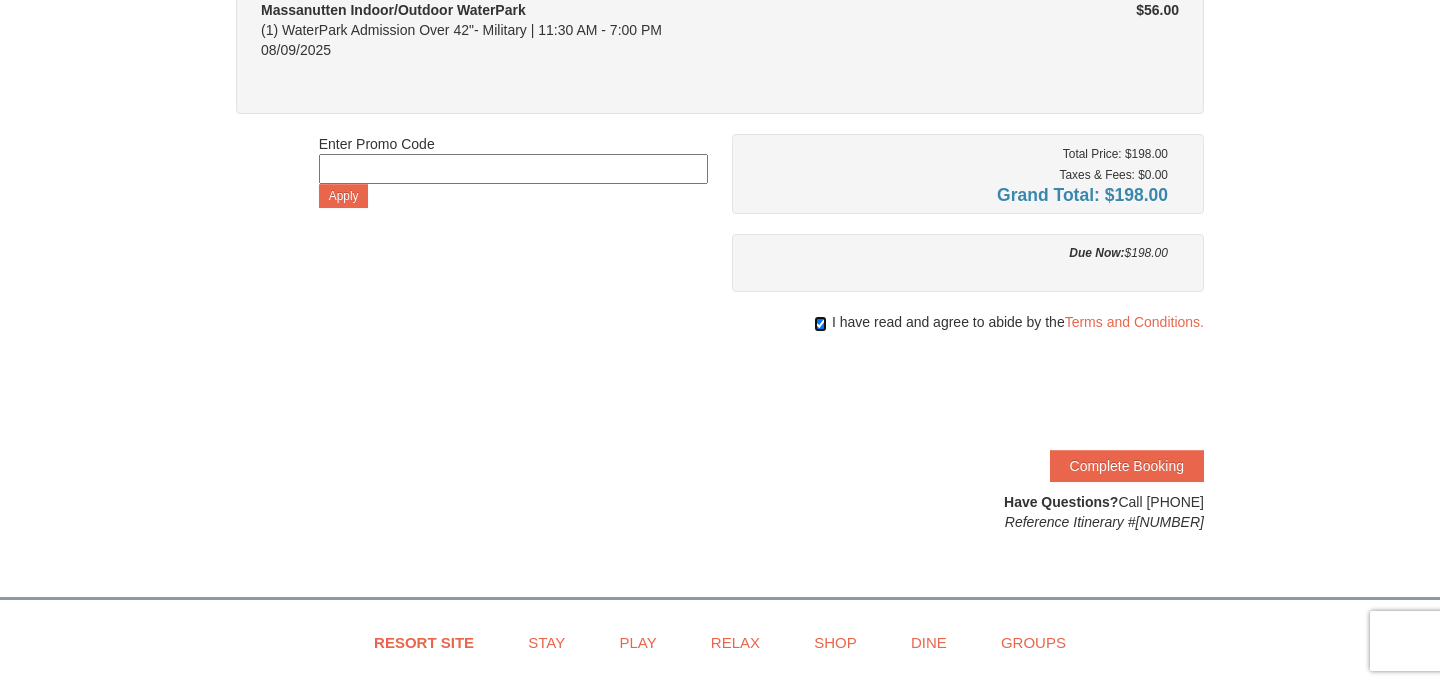 scroll, scrollTop: 471, scrollLeft: 0, axis: vertical 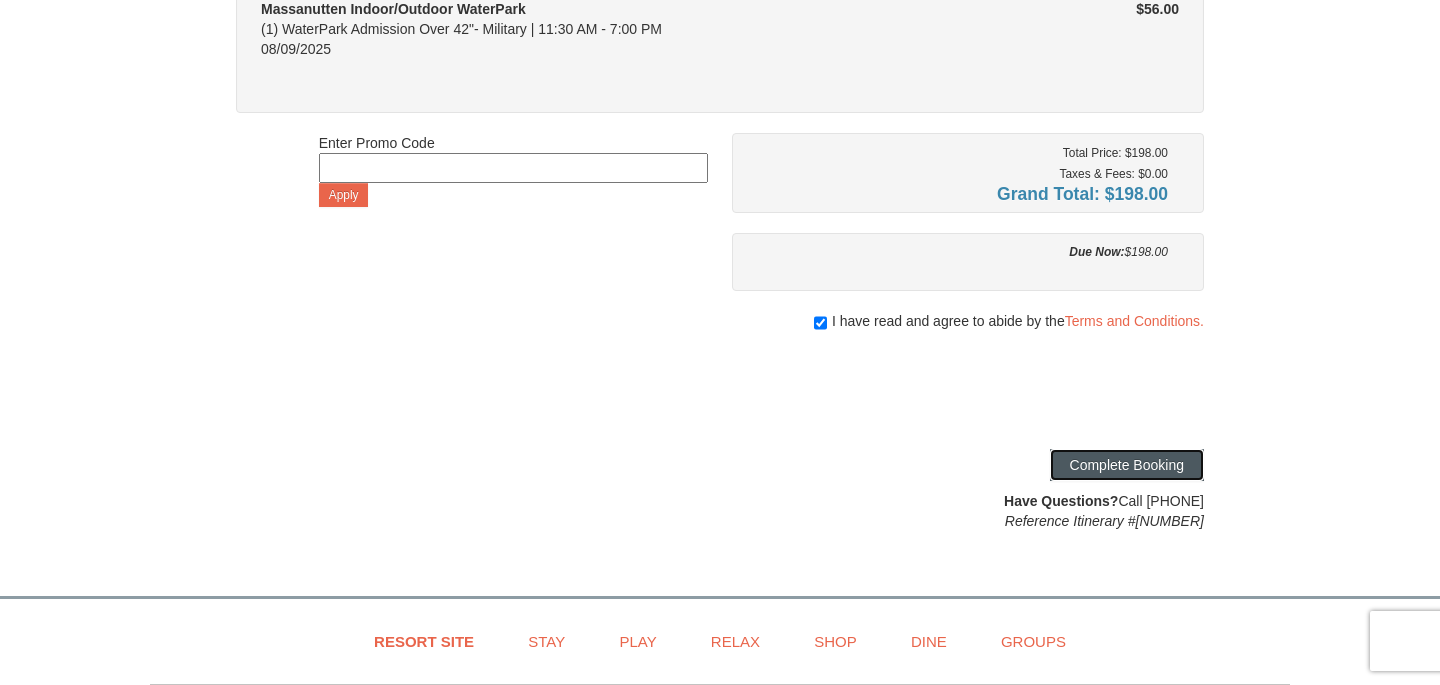 click on "Complete Booking" at bounding box center [1127, 465] 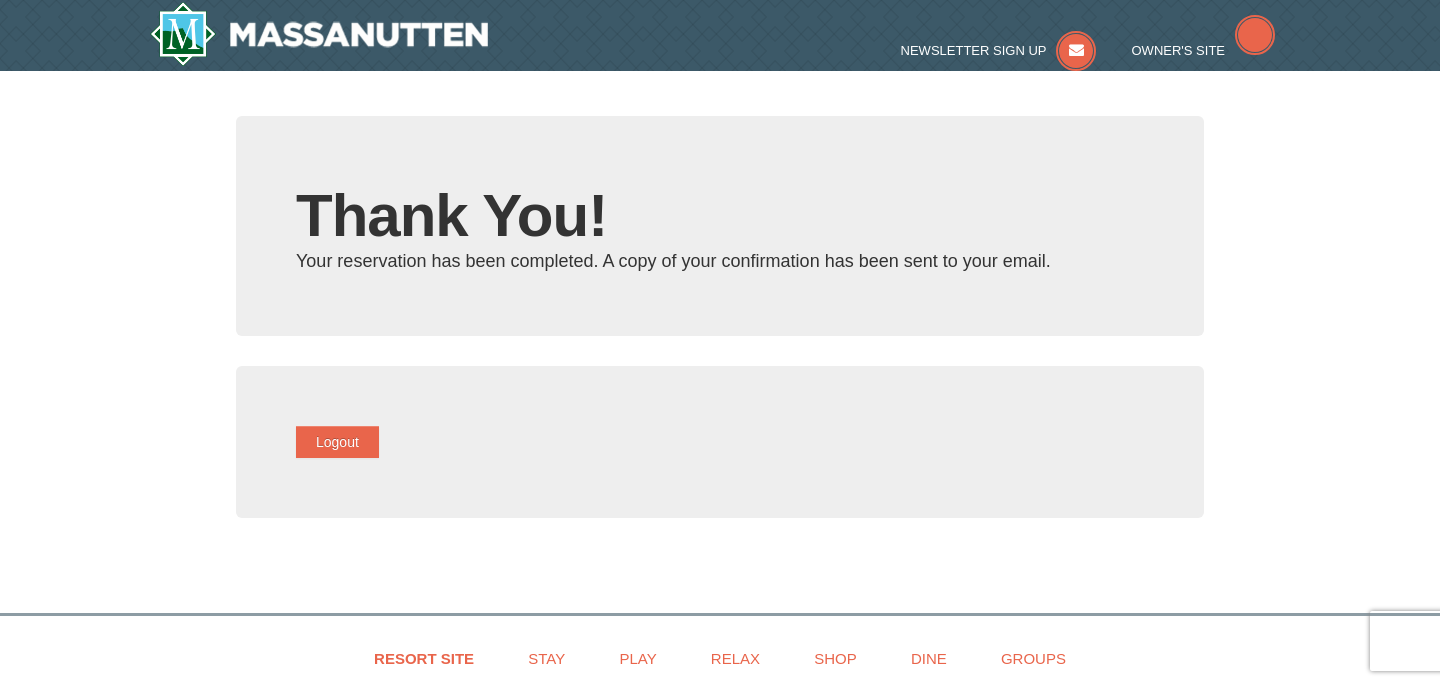 scroll, scrollTop: 0, scrollLeft: 0, axis: both 